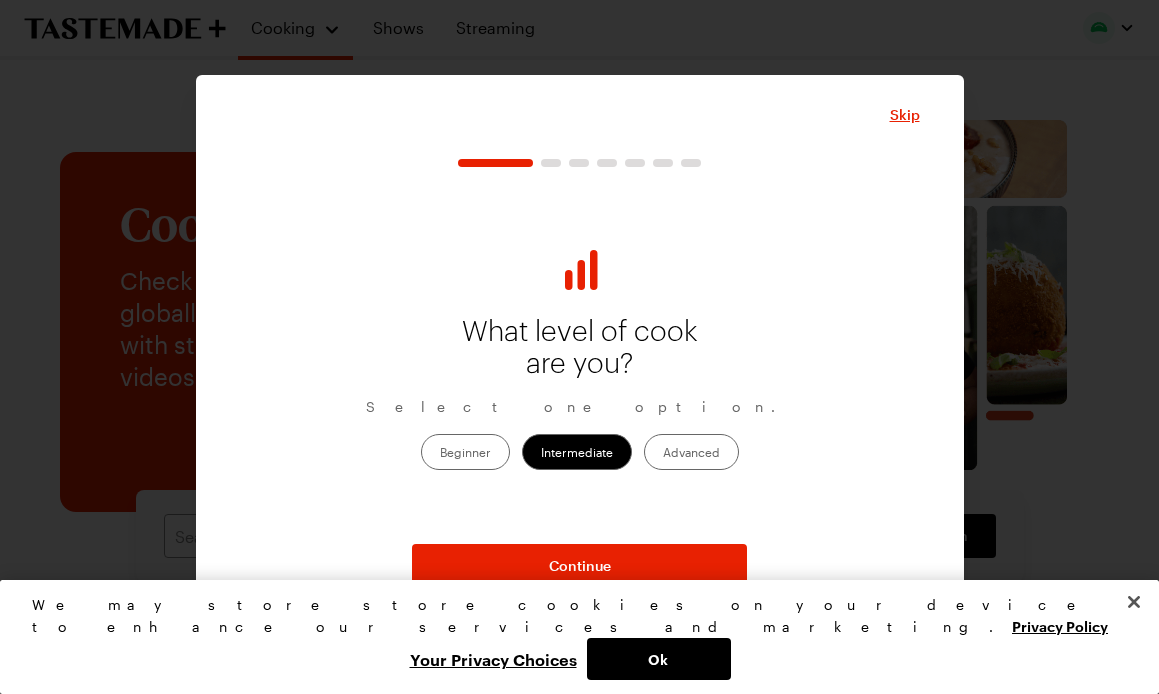 scroll, scrollTop: 0, scrollLeft: 0, axis: both 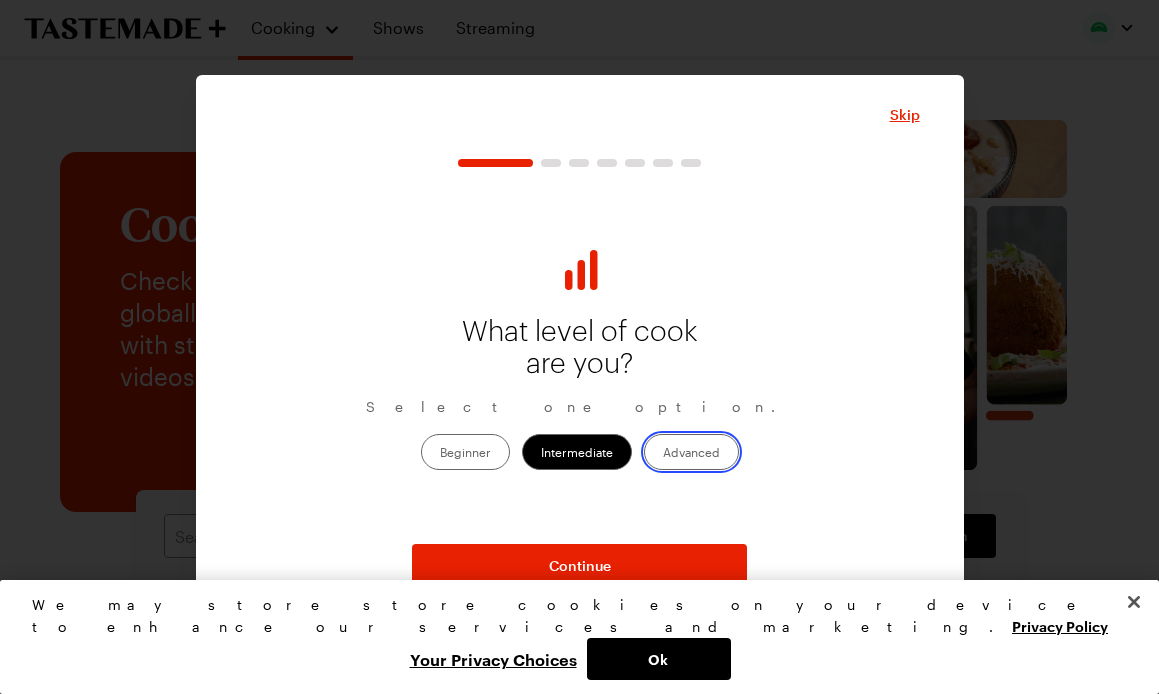 click on "Advanced" at bounding box center (663, 454) 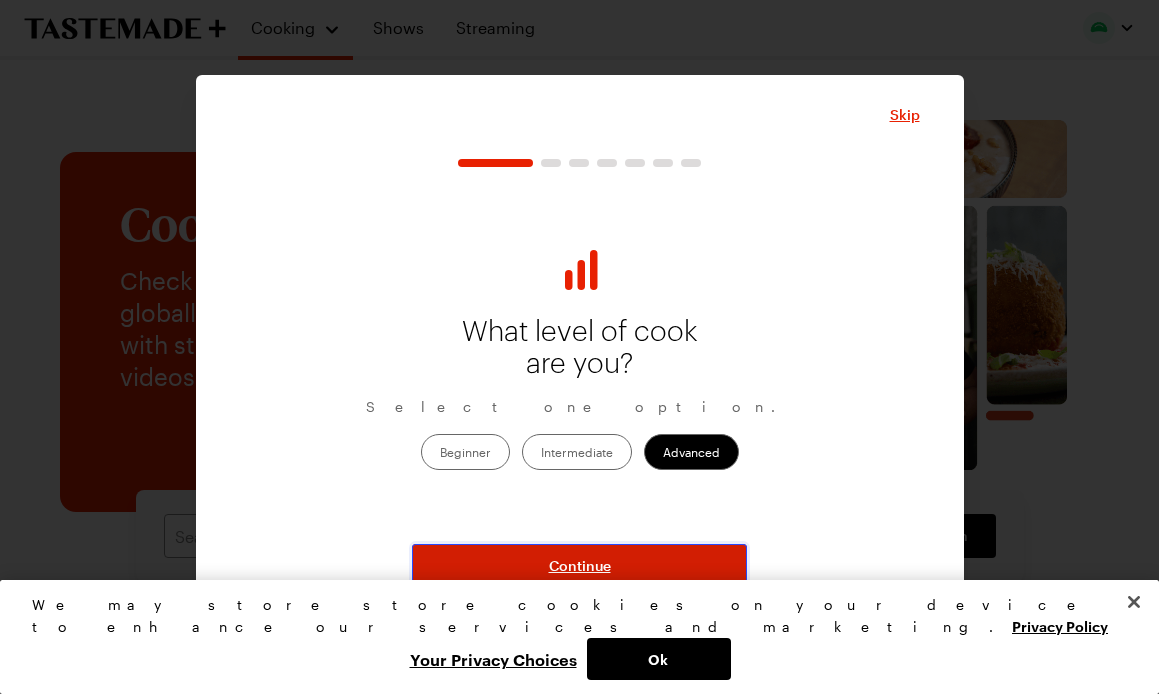 click on "Continue" at bounding box center (580, 566) 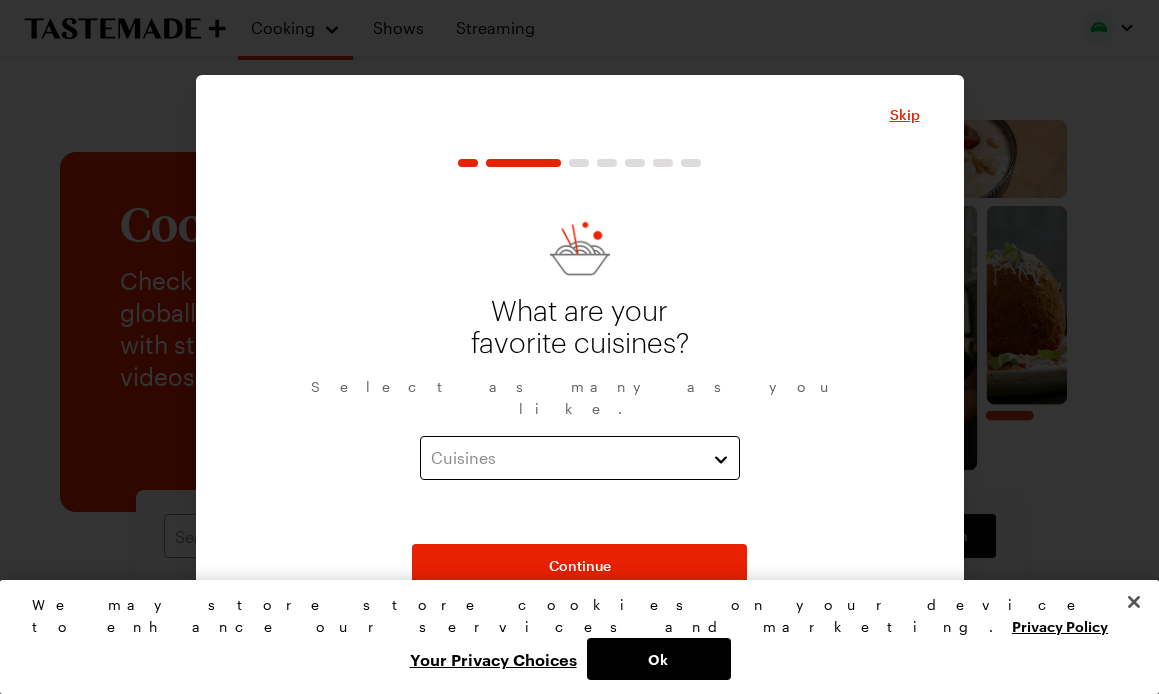 click on "Cuisines" at bounding box center [580, 458] 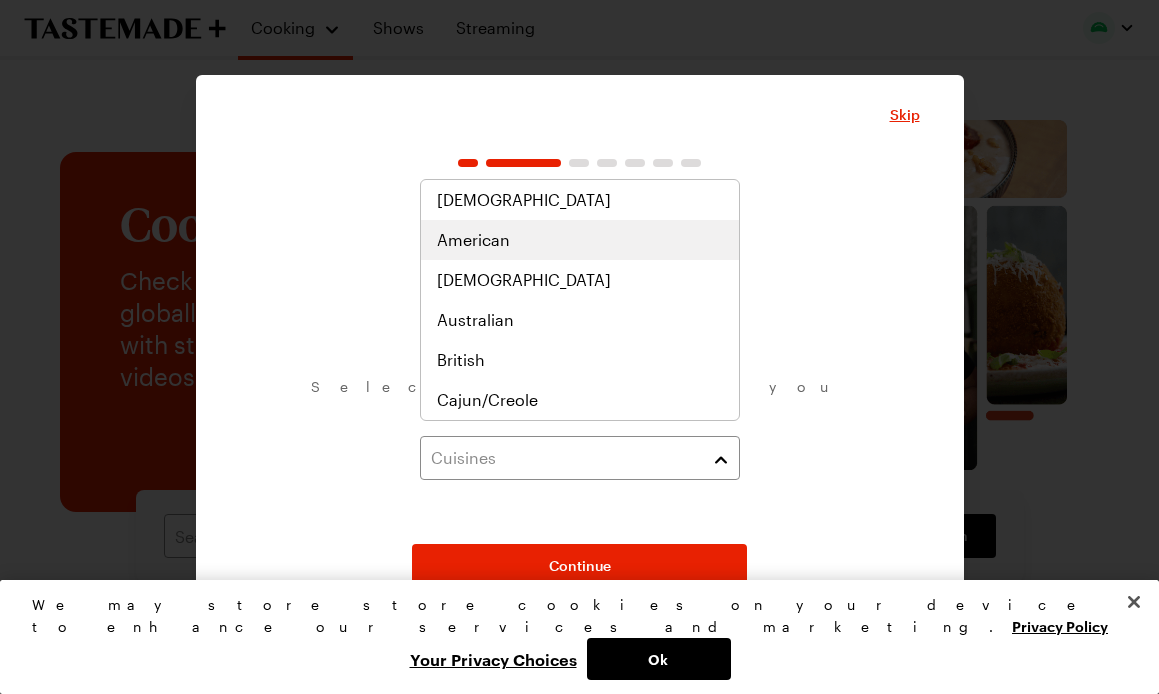 click on "American" at bounding box center (580, 240) 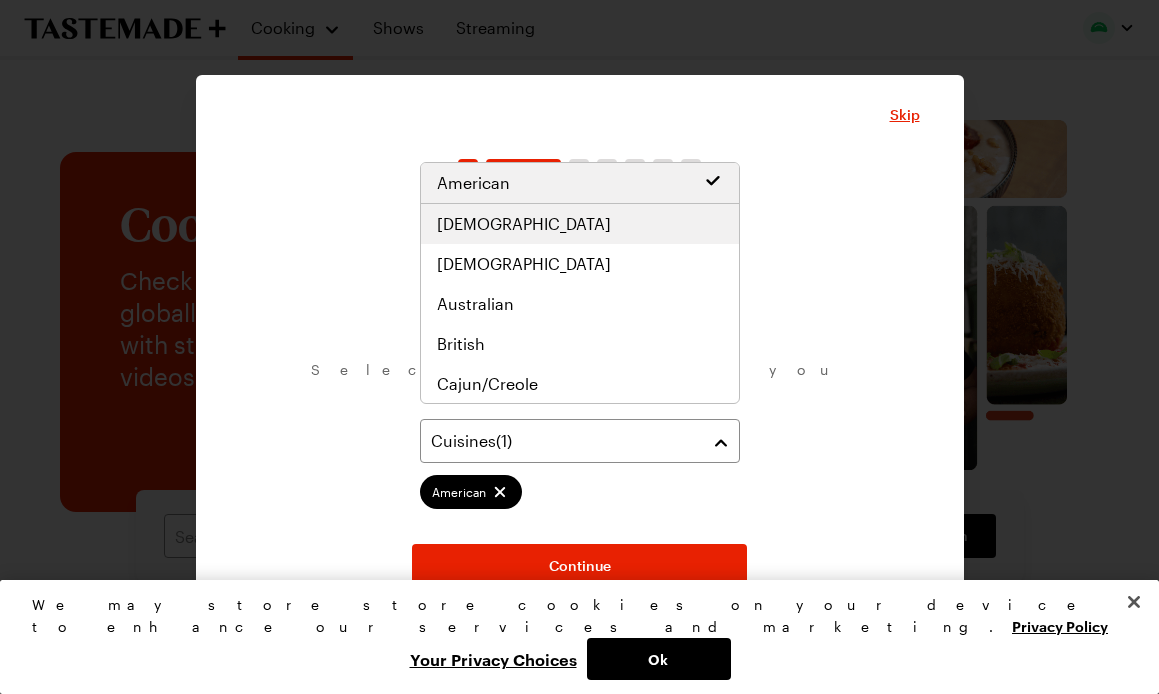 click on "African" at bounding box center [580, 224] 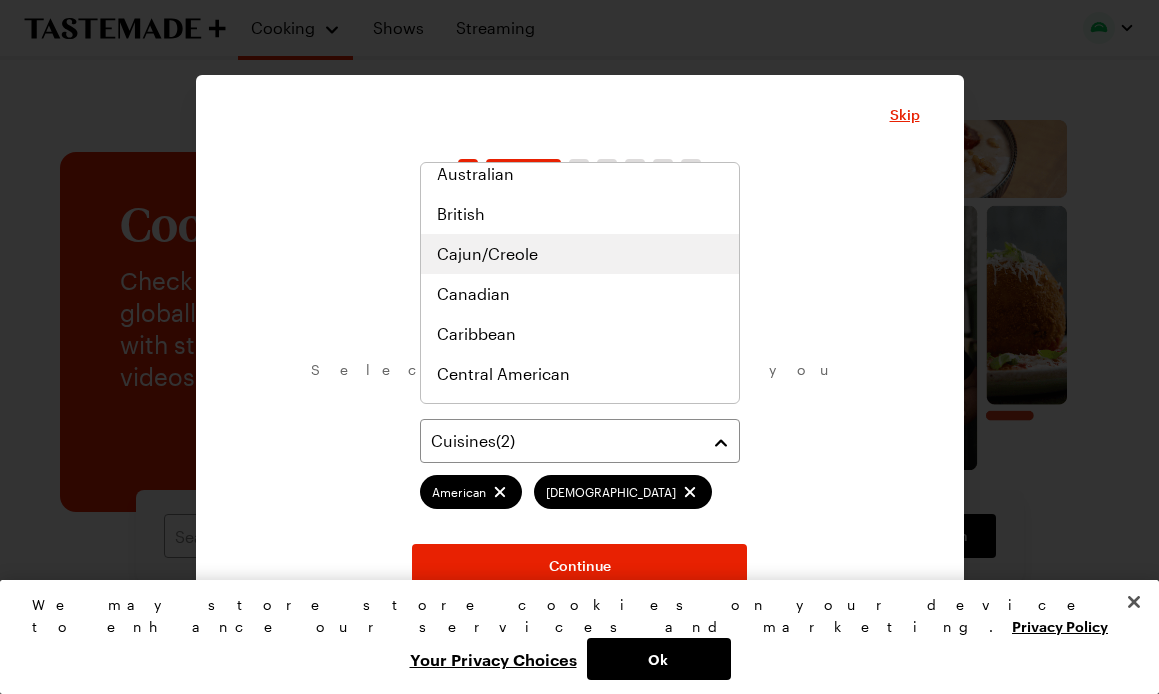 click on "Cajun/Creole" at bounding box center (487, 254) 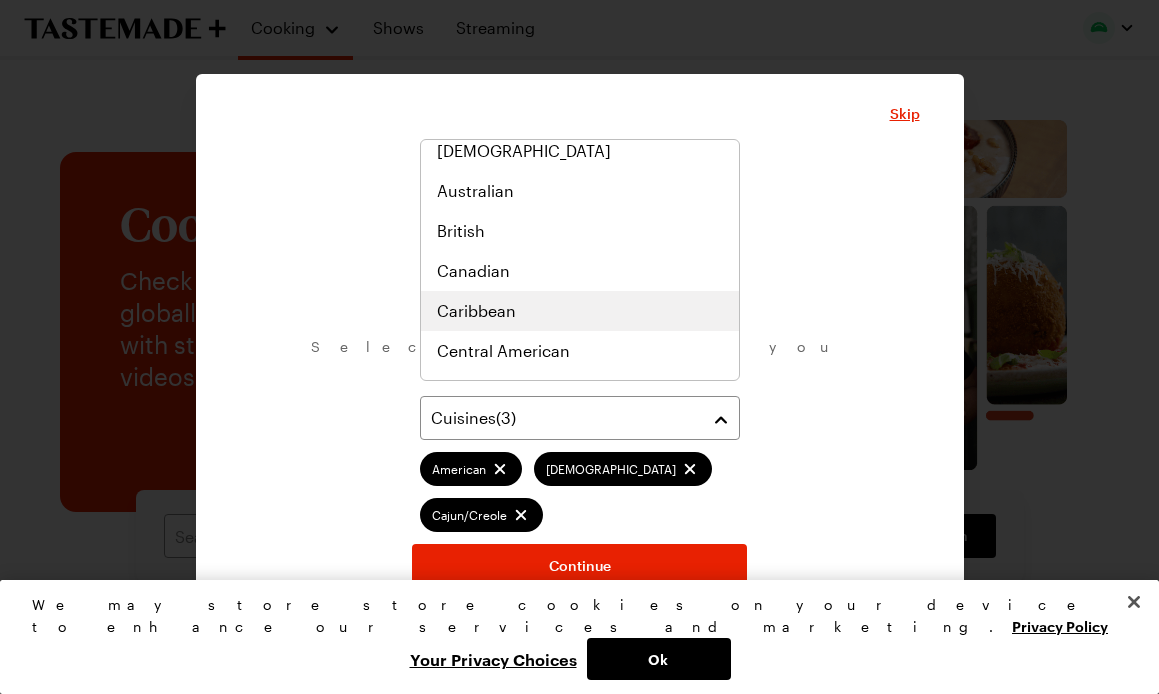 scroll, scrollTop: 170, scrollLeft: 0, axis: vertical 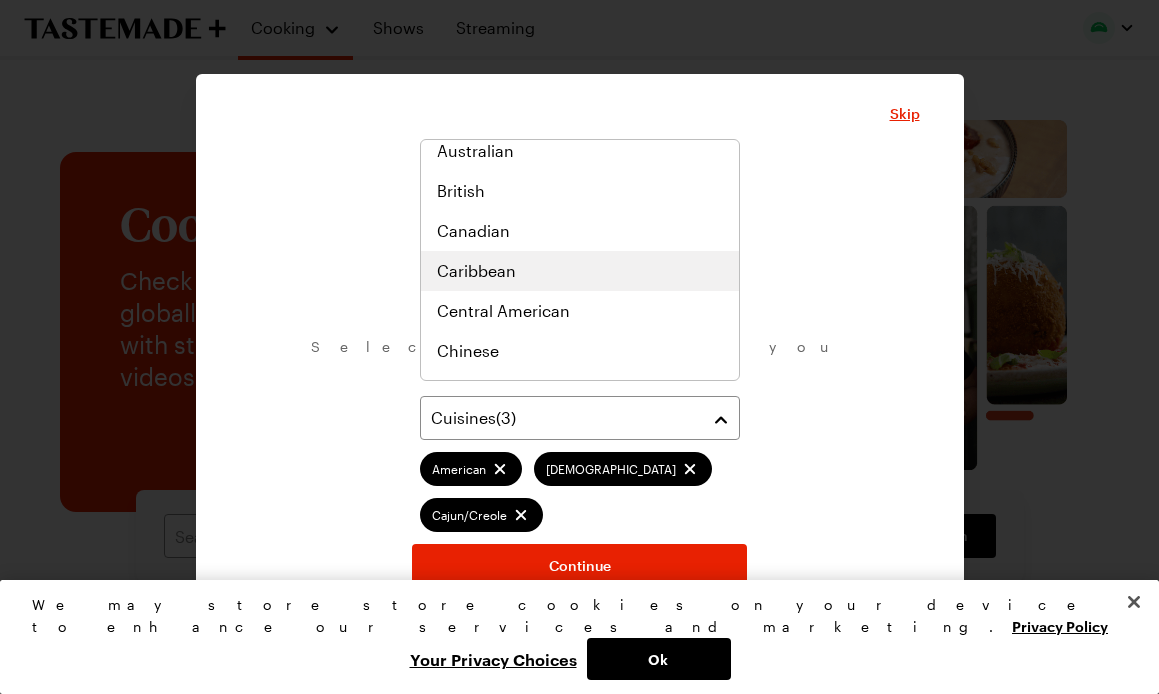 click on "Caribbean" at bounding box center [476, 271] 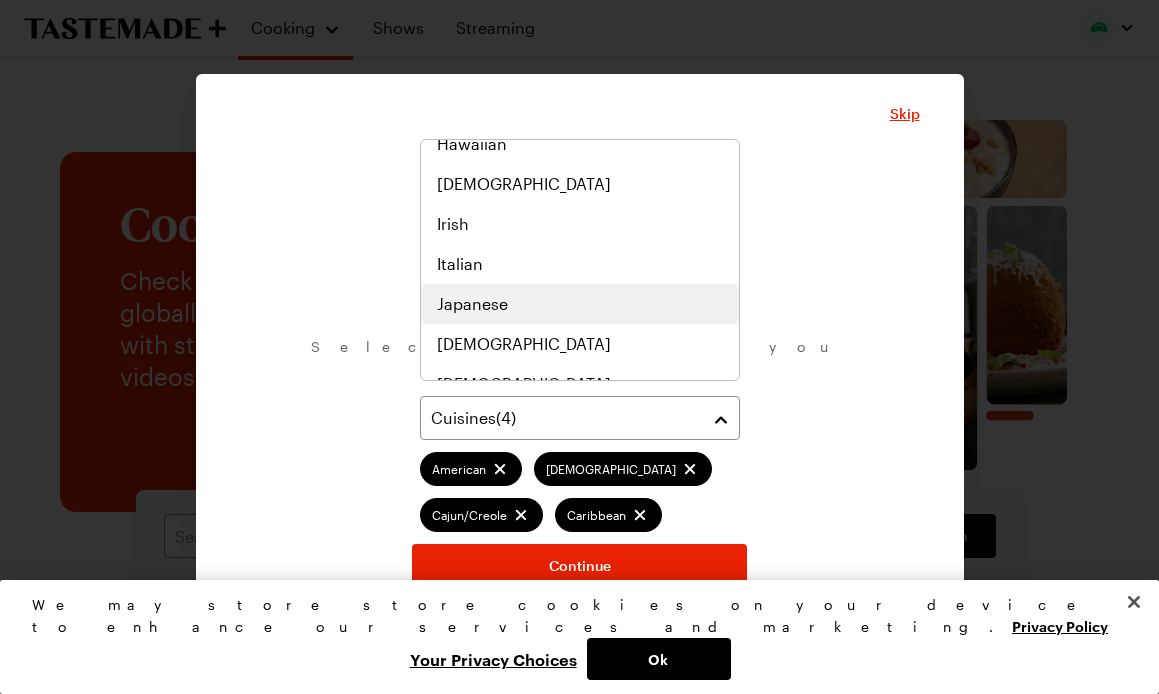 scroll, scrollTop: 629, scrollLeft: 0, axis: vertical 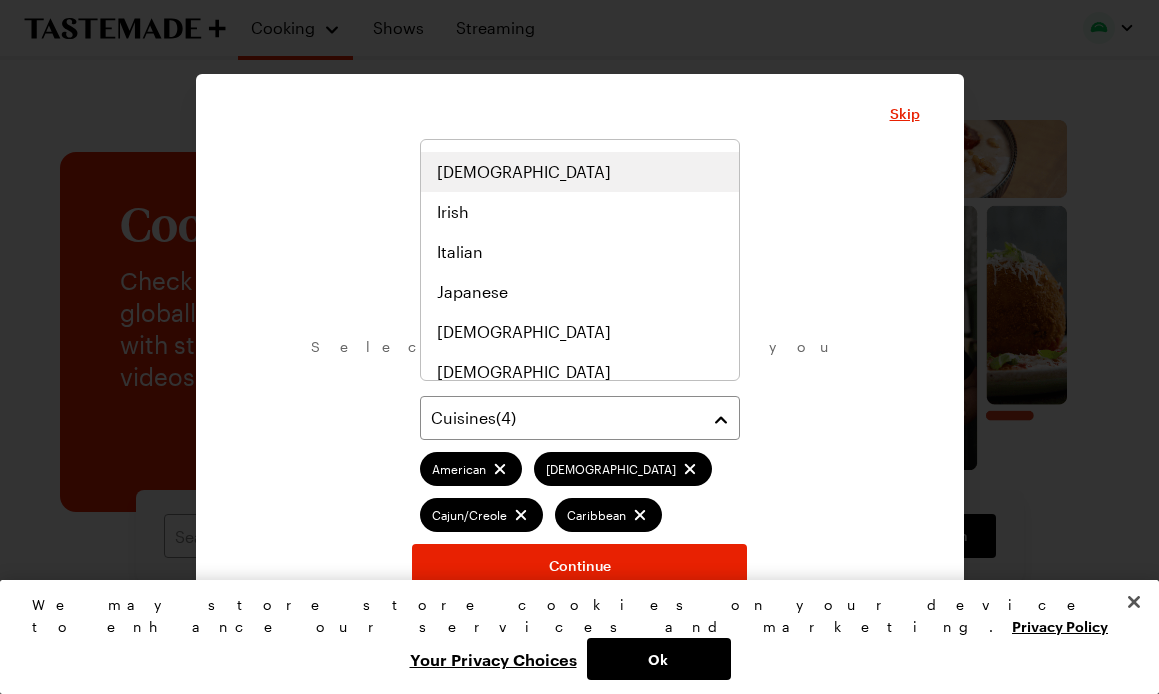 click on "Indian" at bounding box center [580, 172] 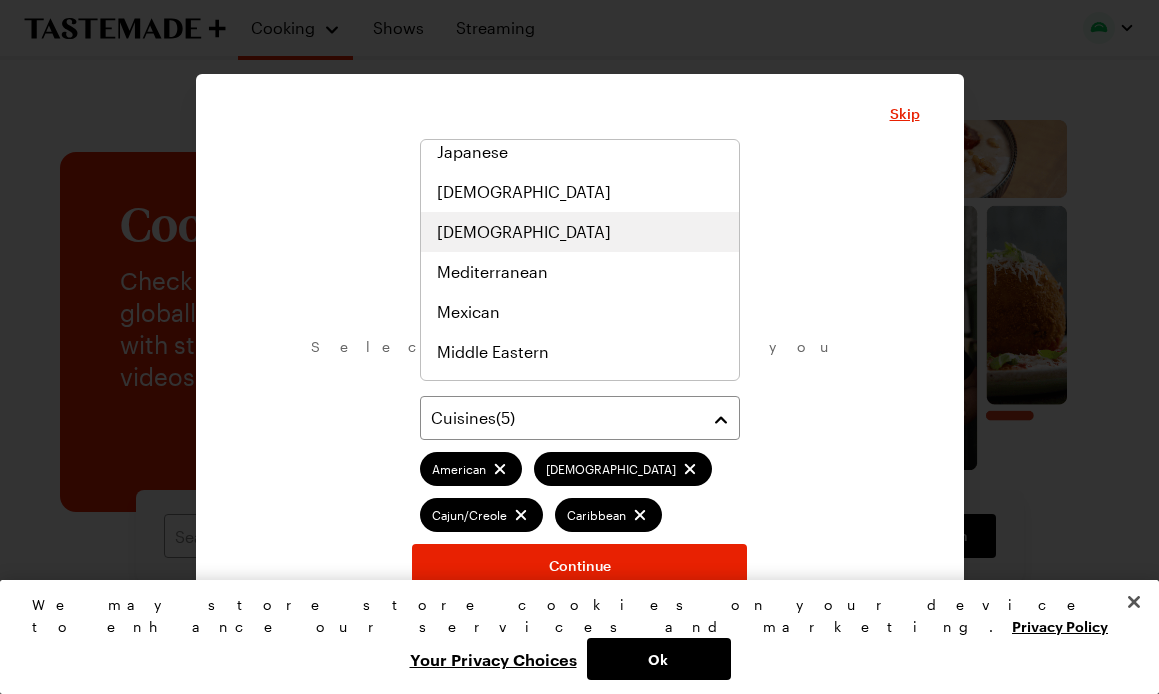 click on "Korean" at bounding box center [580, 232] 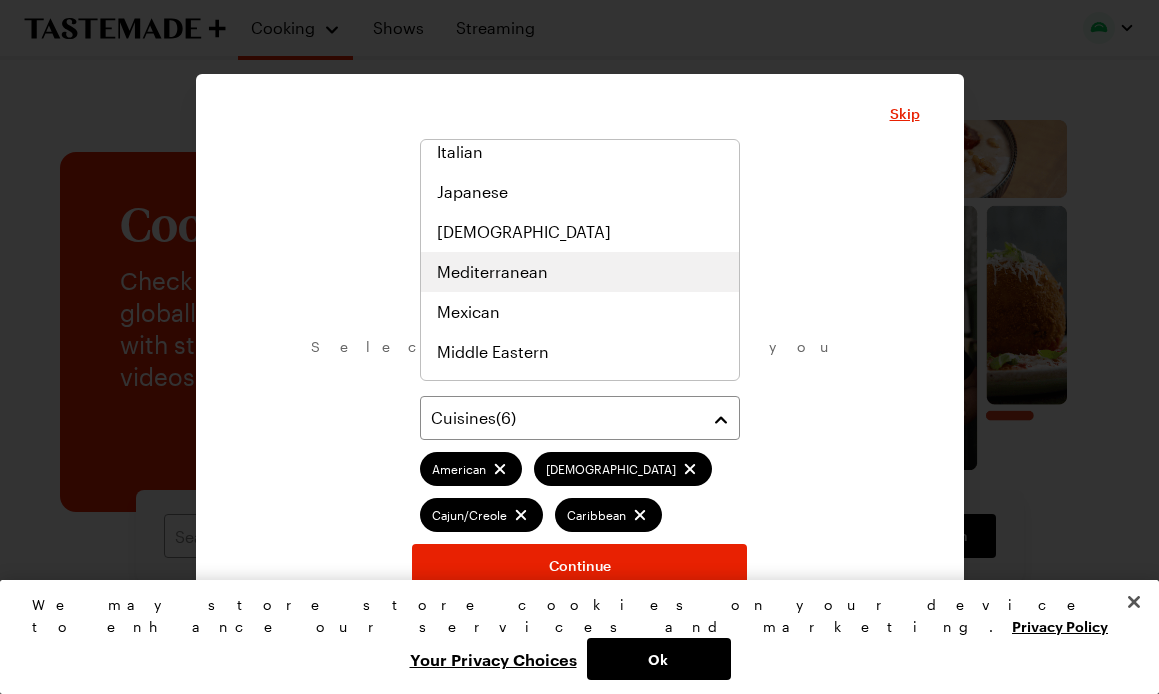 scroll, scrollTop: 809, scrollLeft: 0, axis: vertical 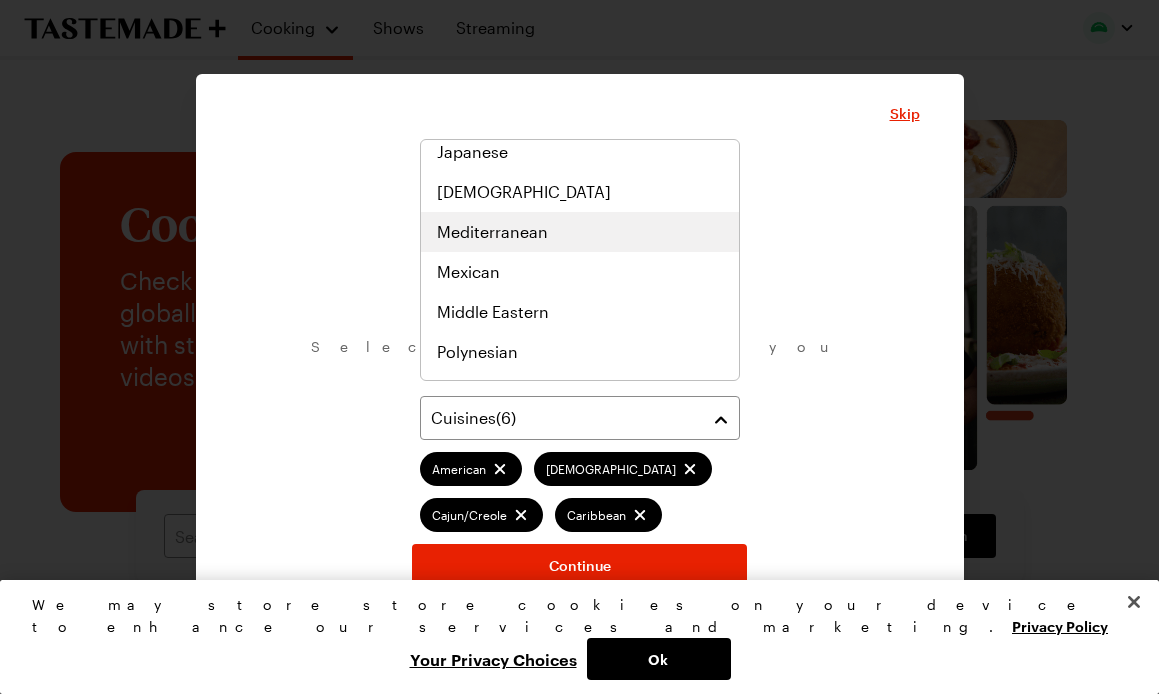 click on "Mediterranean" at bounding box center [492, 232] 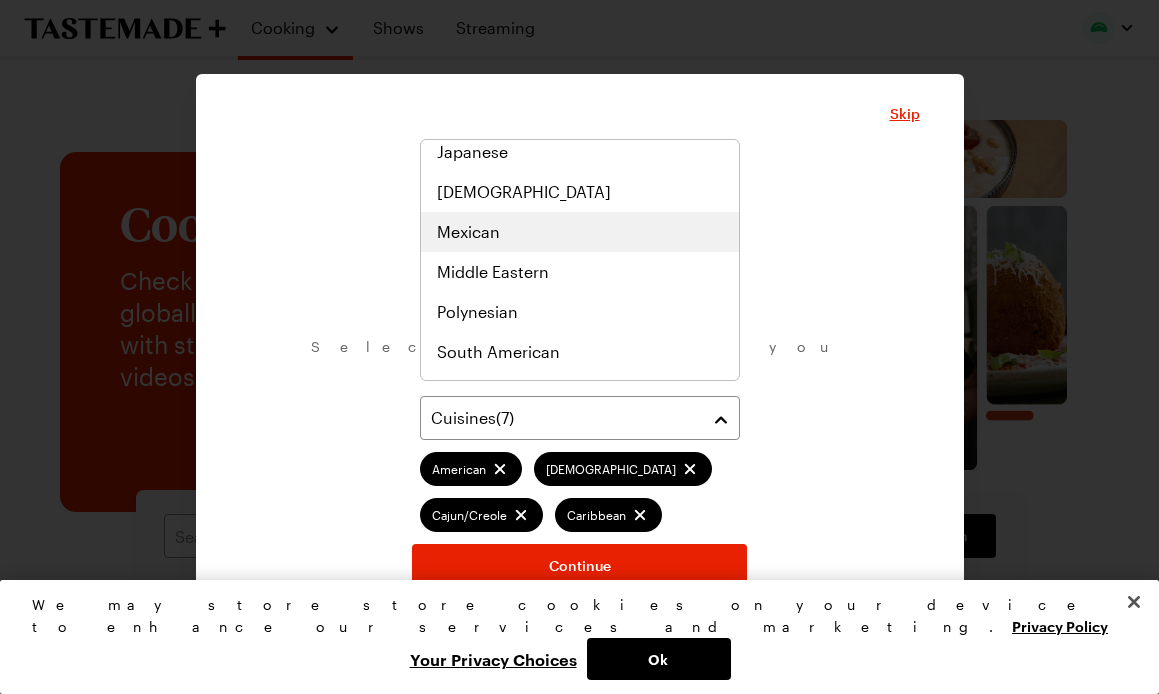 click on "Mexican" at bounding box center (580, 232) 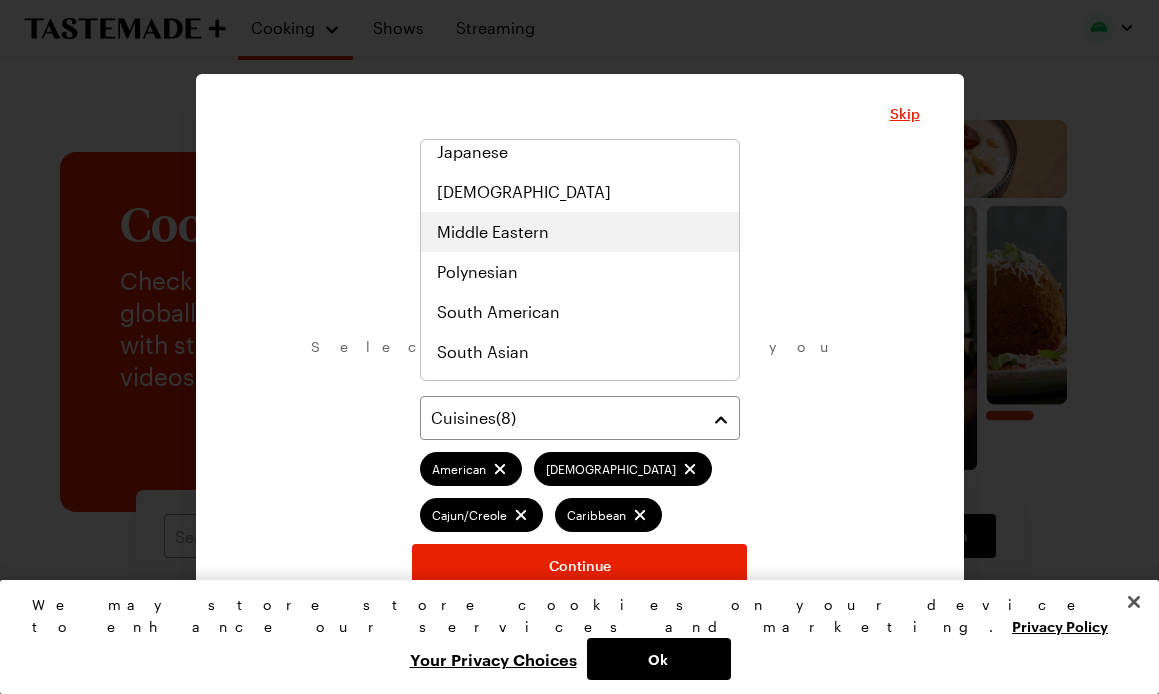 click on "Middle Eastern" at bounding box center [493, 232] 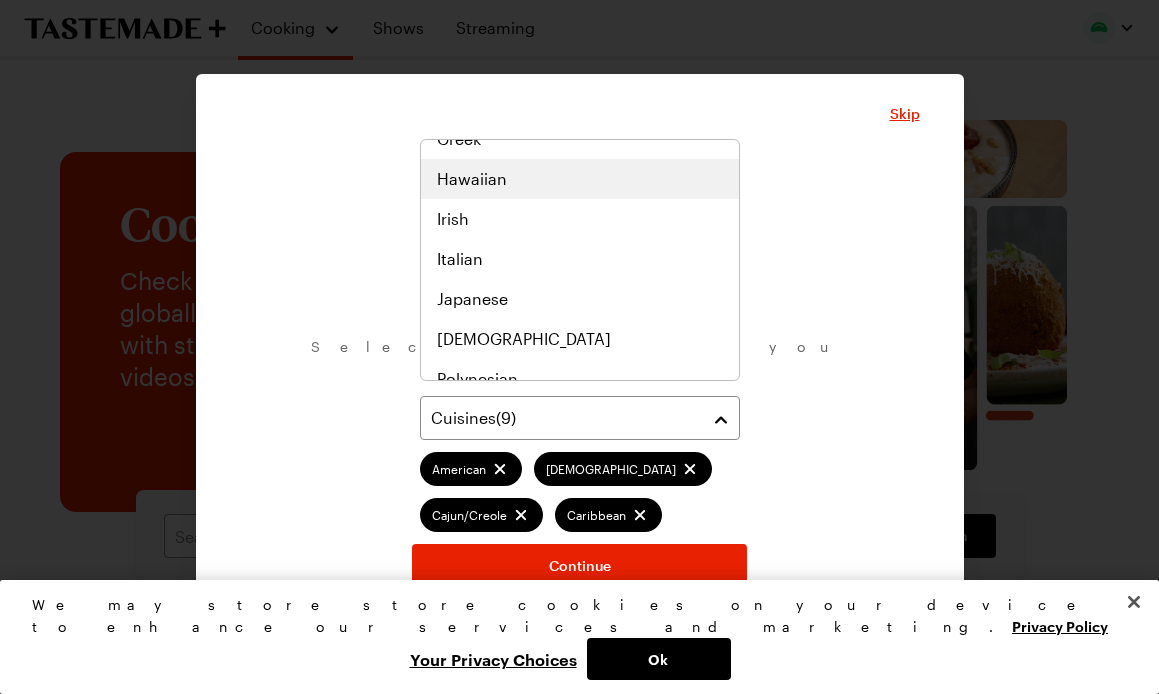scroll, scrollTop: 1041, scrollLeft: 0, axis: vertical 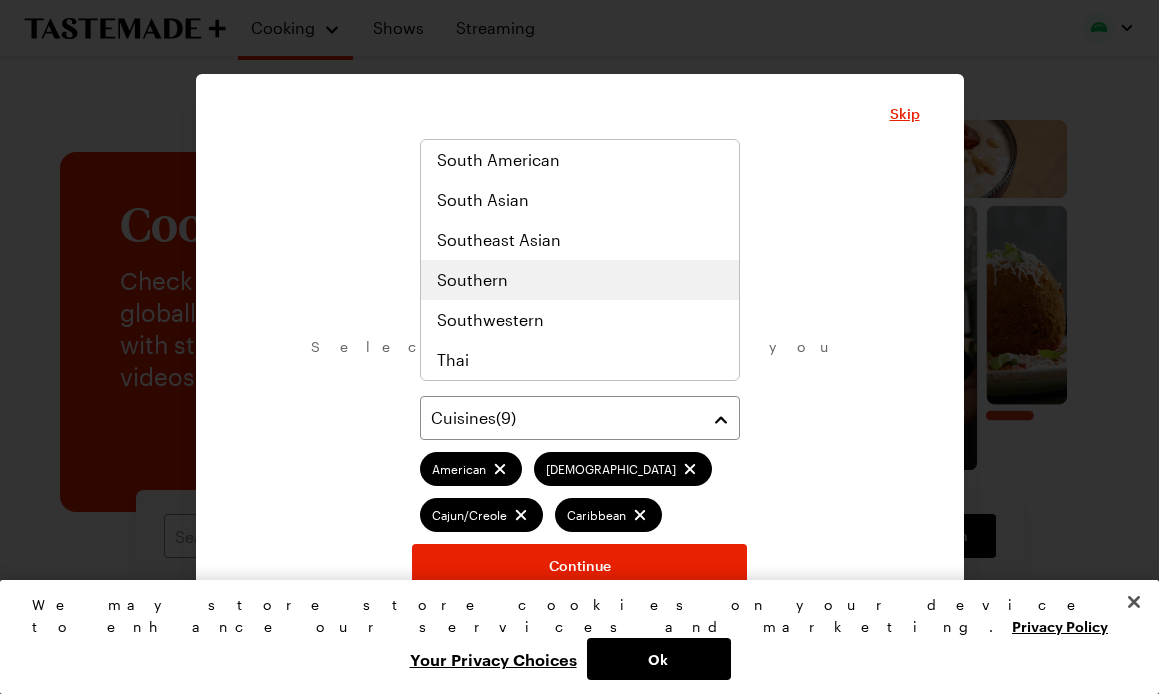 click on "Southern" at bounding box center (580, 280) 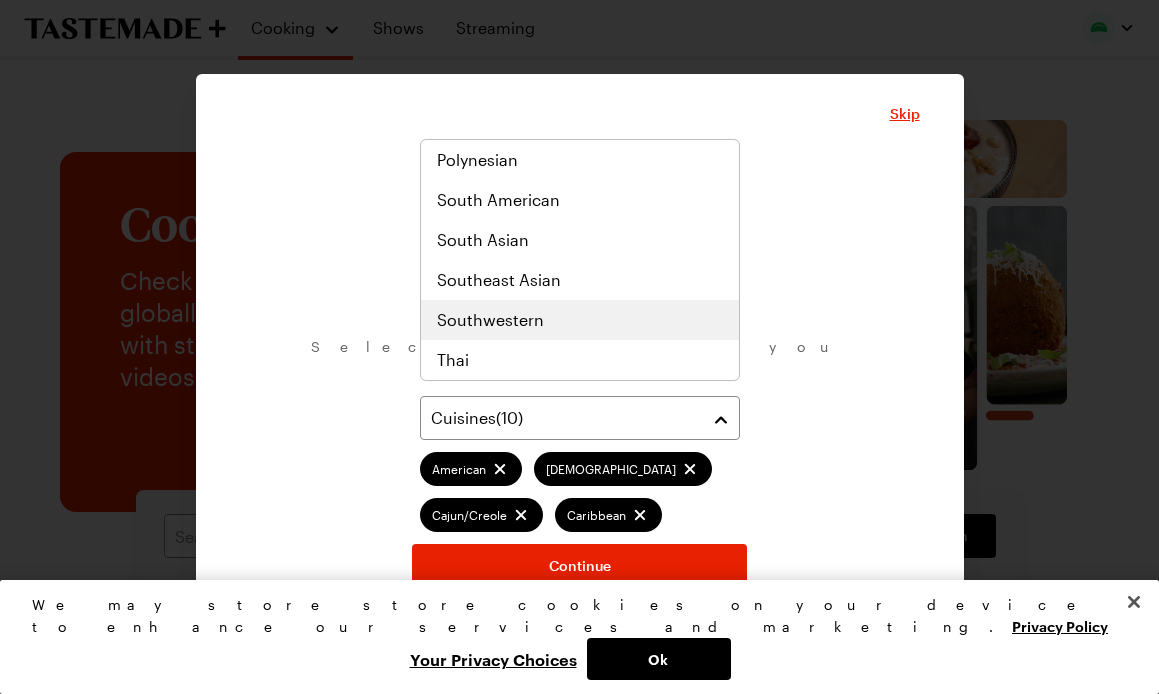 click on "Southwestern" at bounding box center (490, 320) 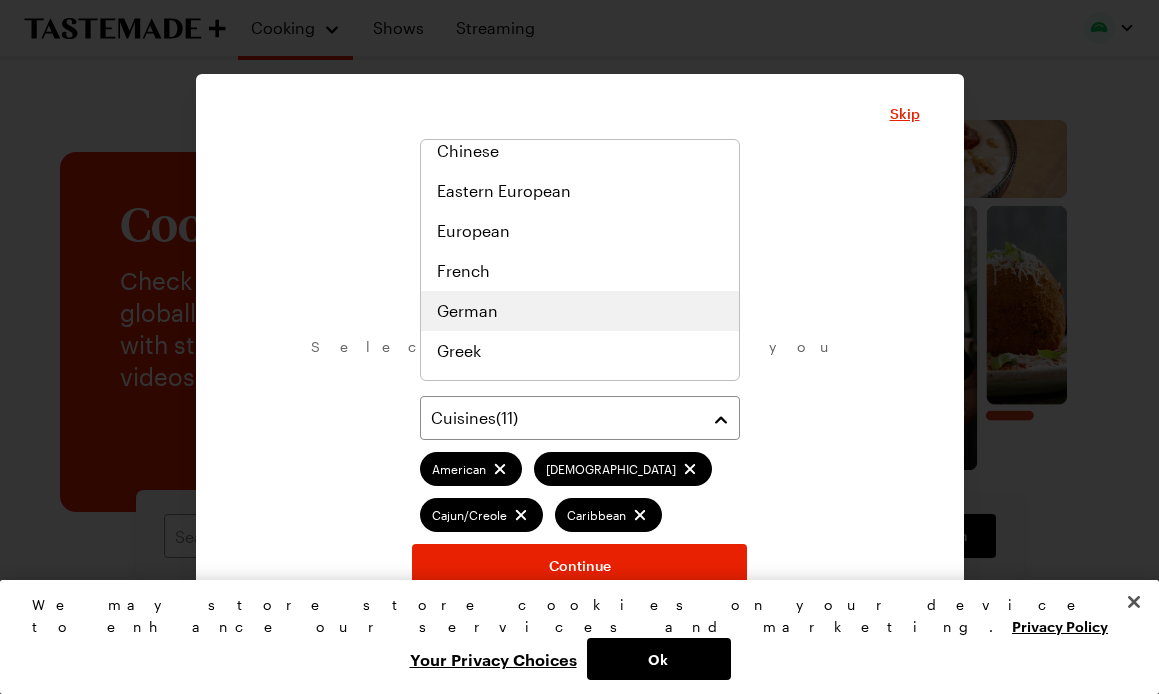 scroll, scrollTop: 641, scrollLeft: 0, axis: vertical 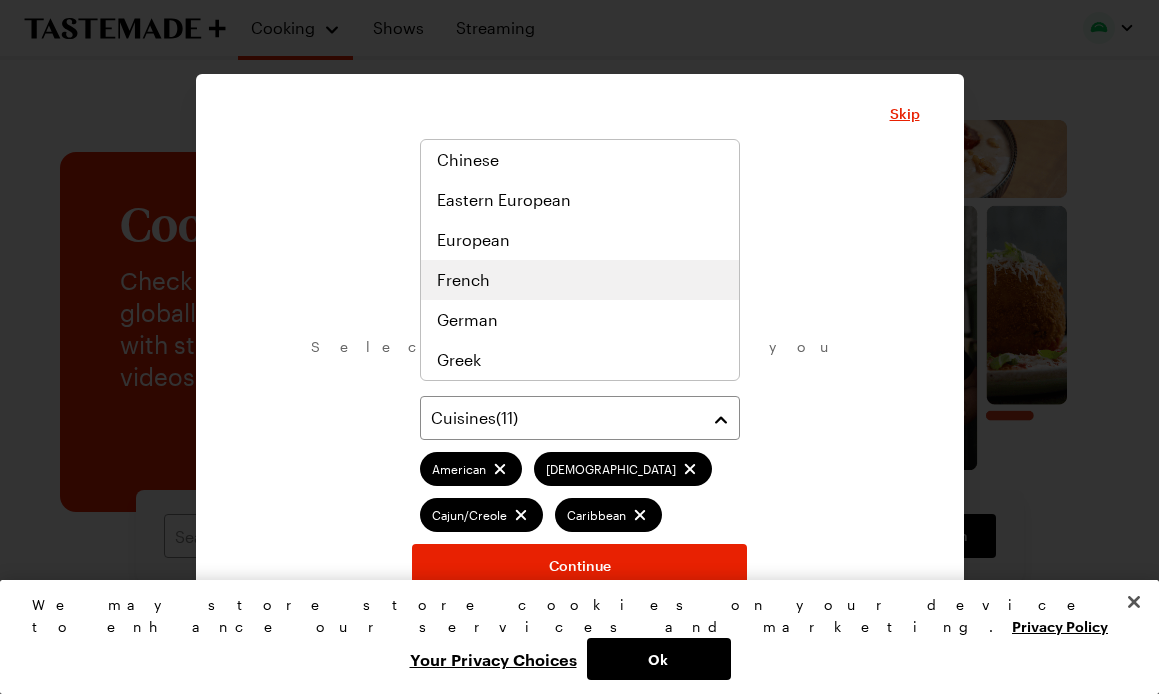 click on "French" at bounding box center (580, 280) 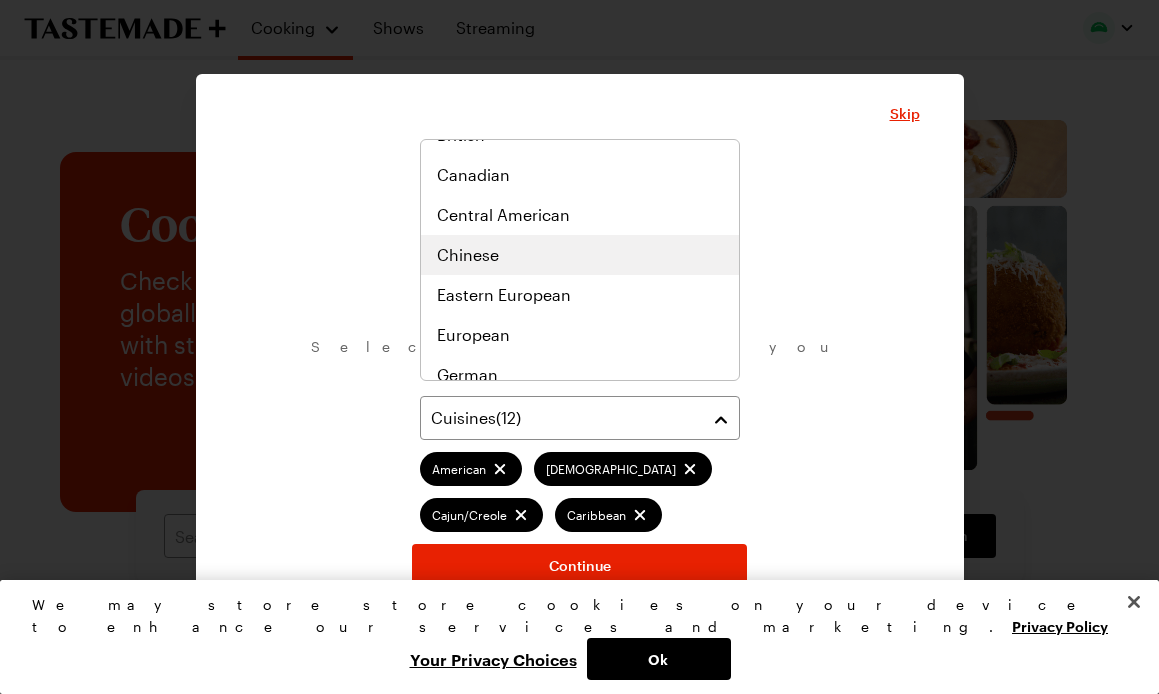 click on "Chinese" at bounding box center (580, 255) 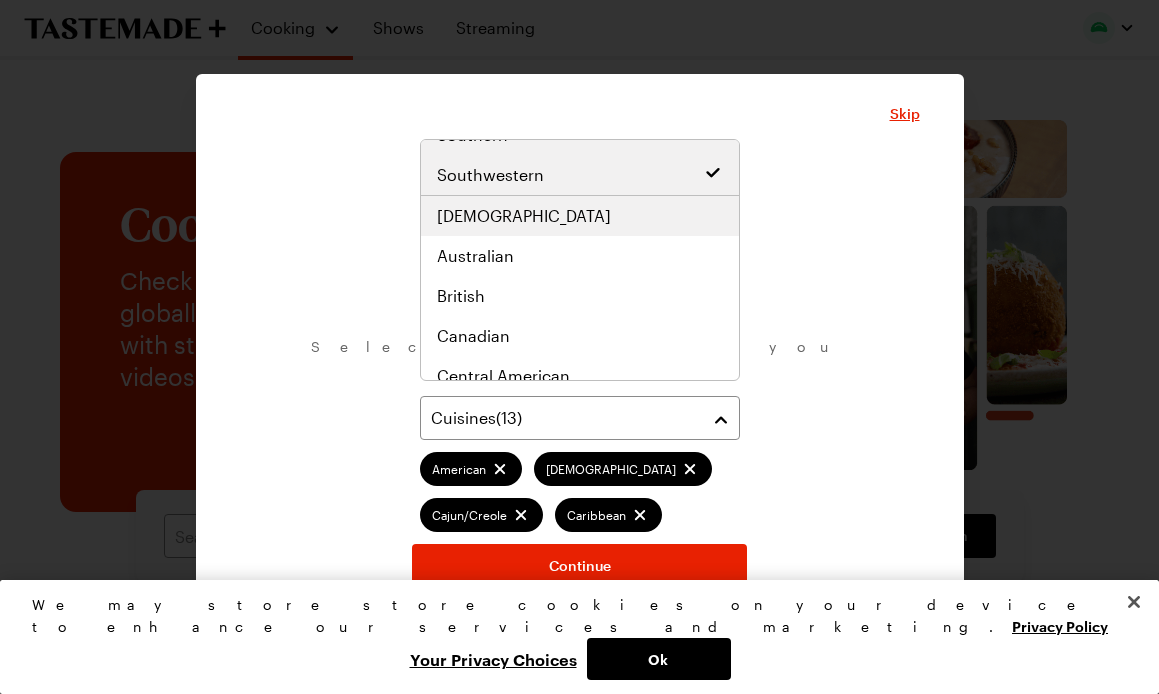 click on "[DEMOGRAPHIC_DATA]" at bounding box center (580, 216) 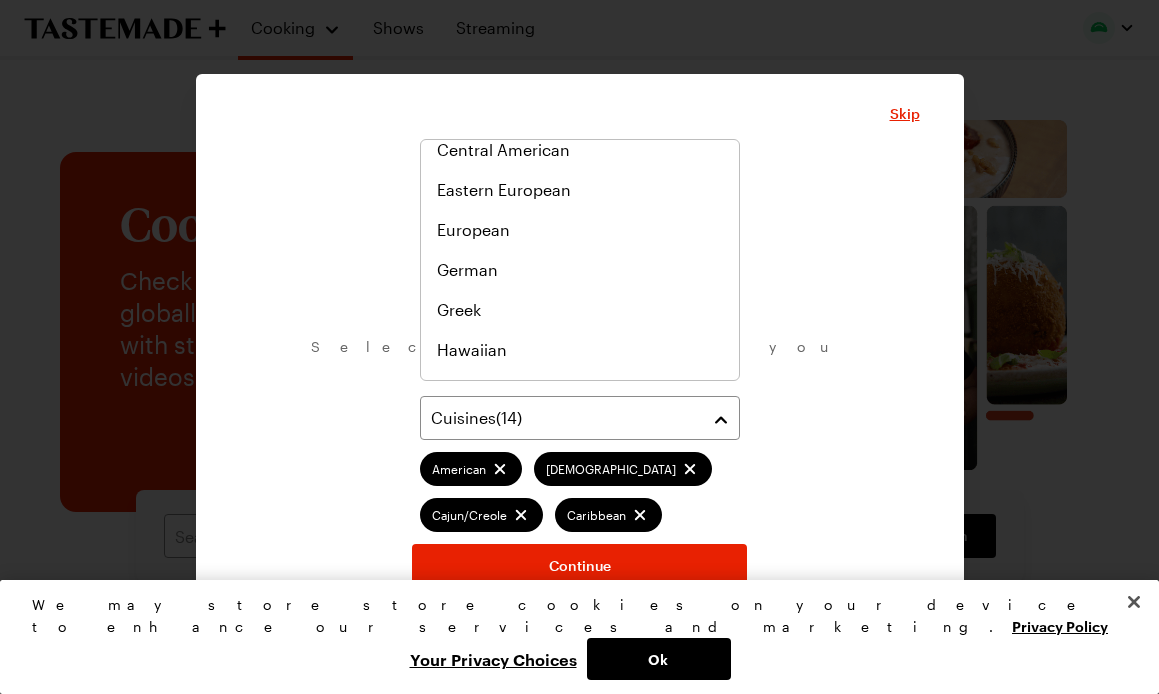scroll, scrollTop: 895, scrollLeft: 0, axis: vertical 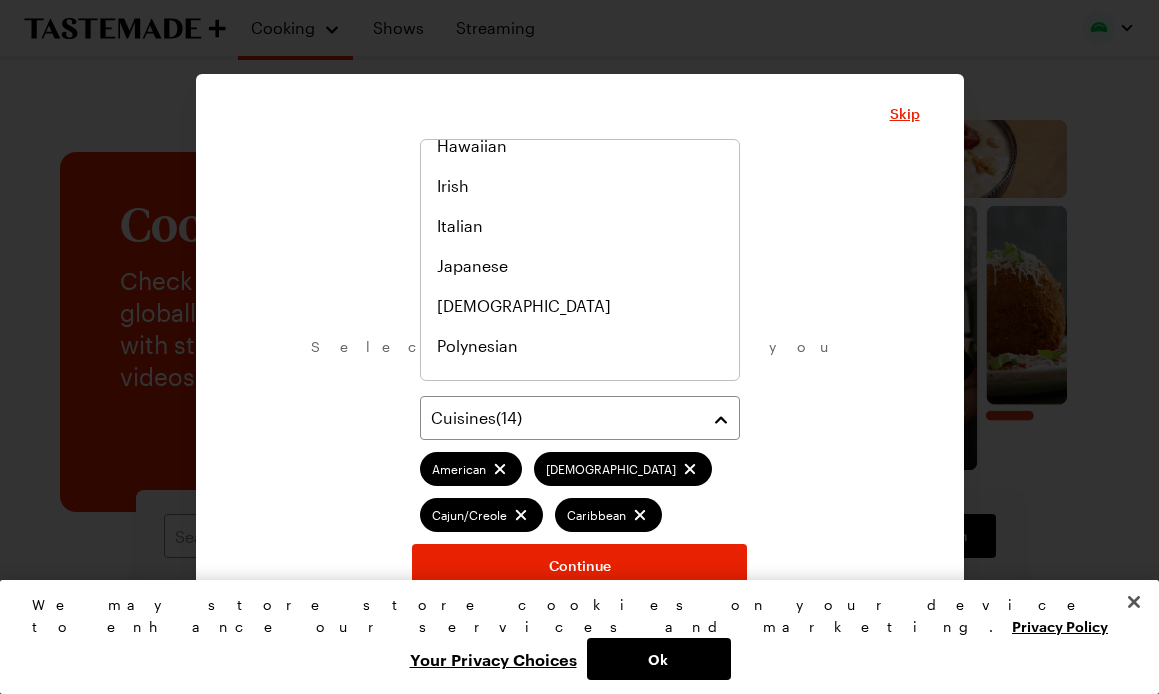click on "What are your favorite cuisines? Select as many as you like. Cuisines  ( 14 ) American African Cajun/Creole Caribbean Indian Korean Mediterranean Mexican Middle Eastern Southern Southwestern French Chinese Asian Continue" at bounding box center (580, 373) 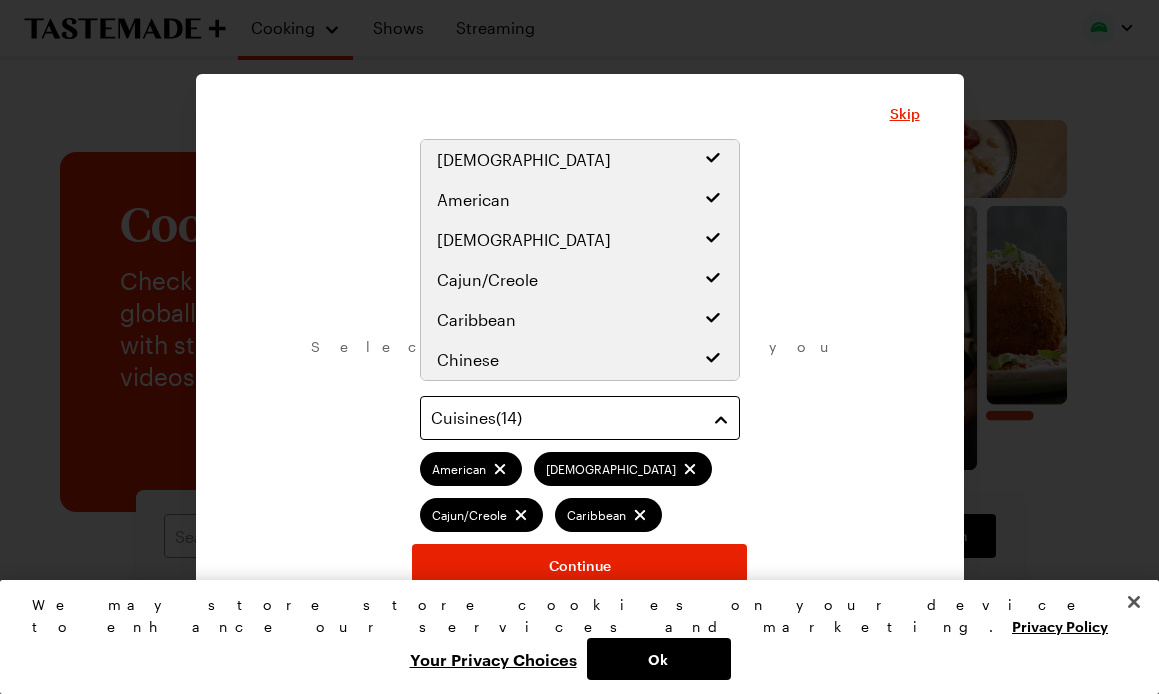 click on "Cuisines  ( 14 )" at bounding box center [565, 418] 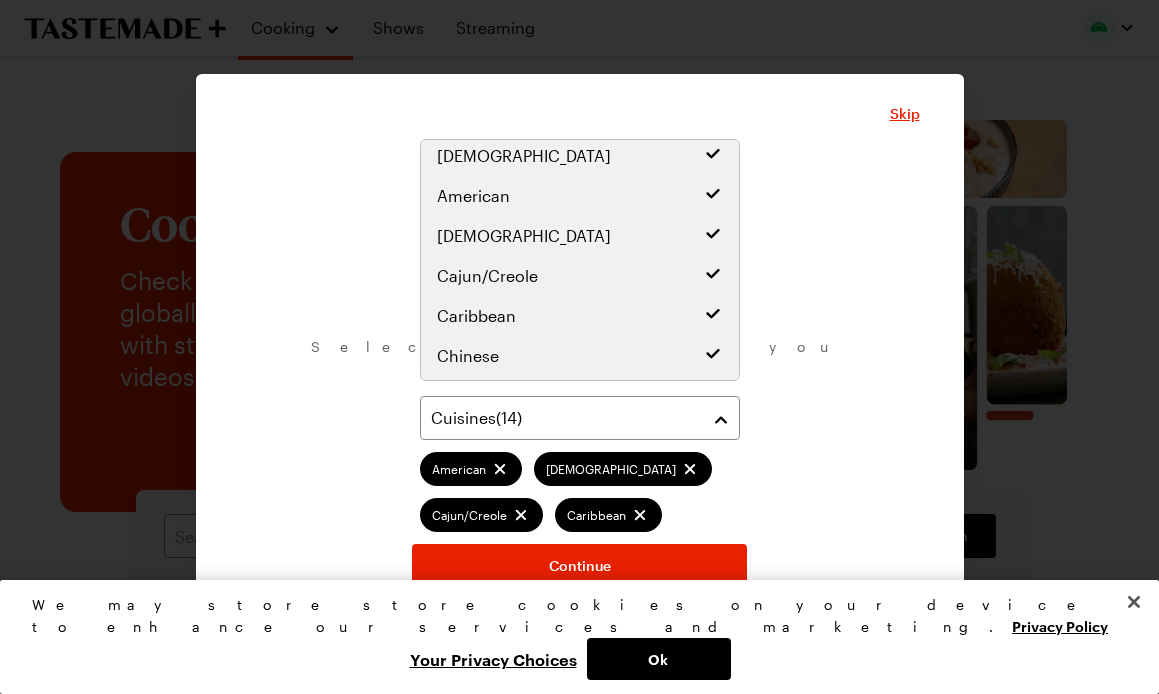 scroll, scrollTop: 0, scrollLeft: 0, axis: both 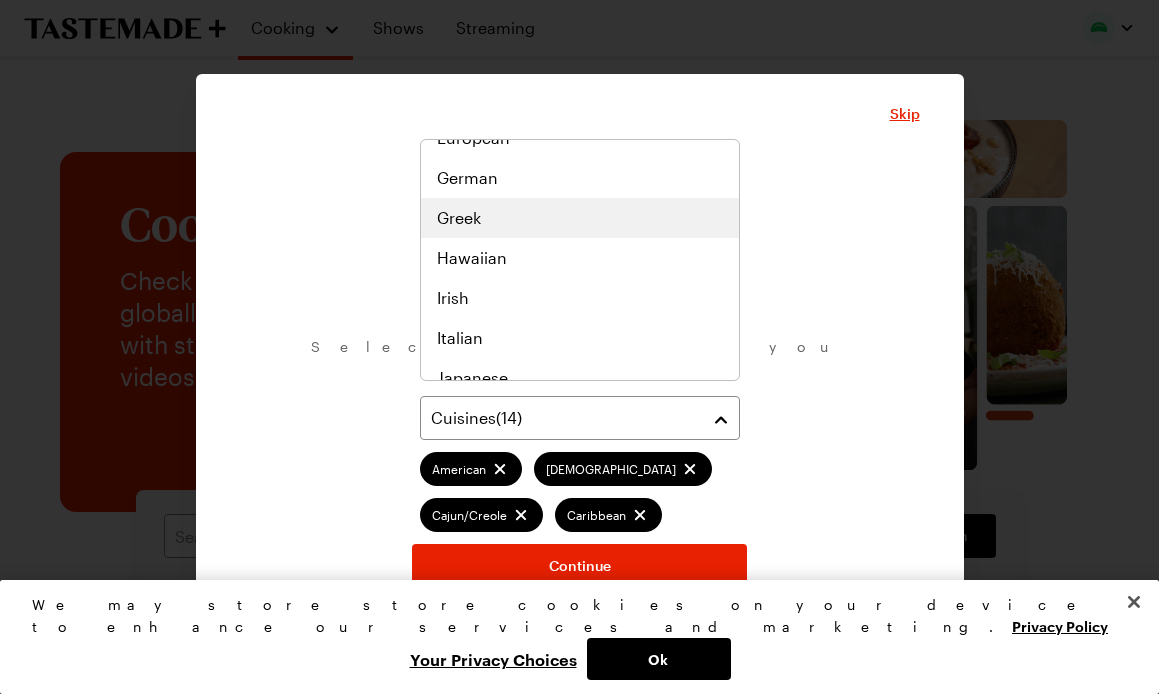 click on "Greek" at bounding box center (580, 218) 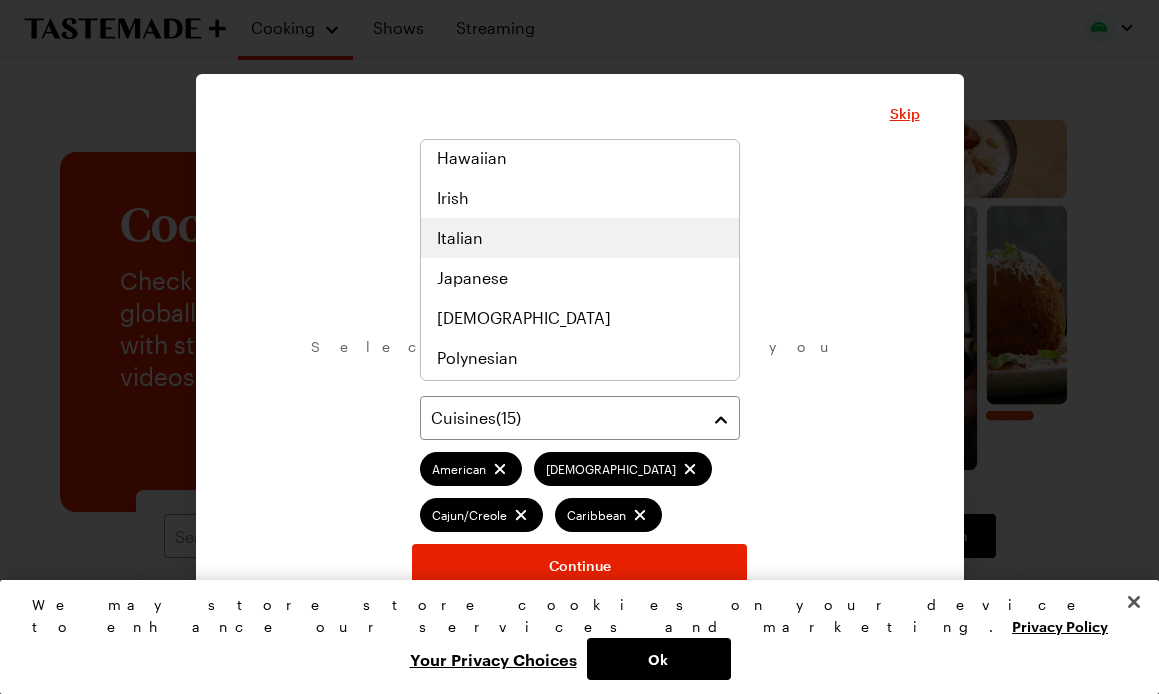 scroll, scrollTop: 922, scrollLeft: 0, axis: vertical 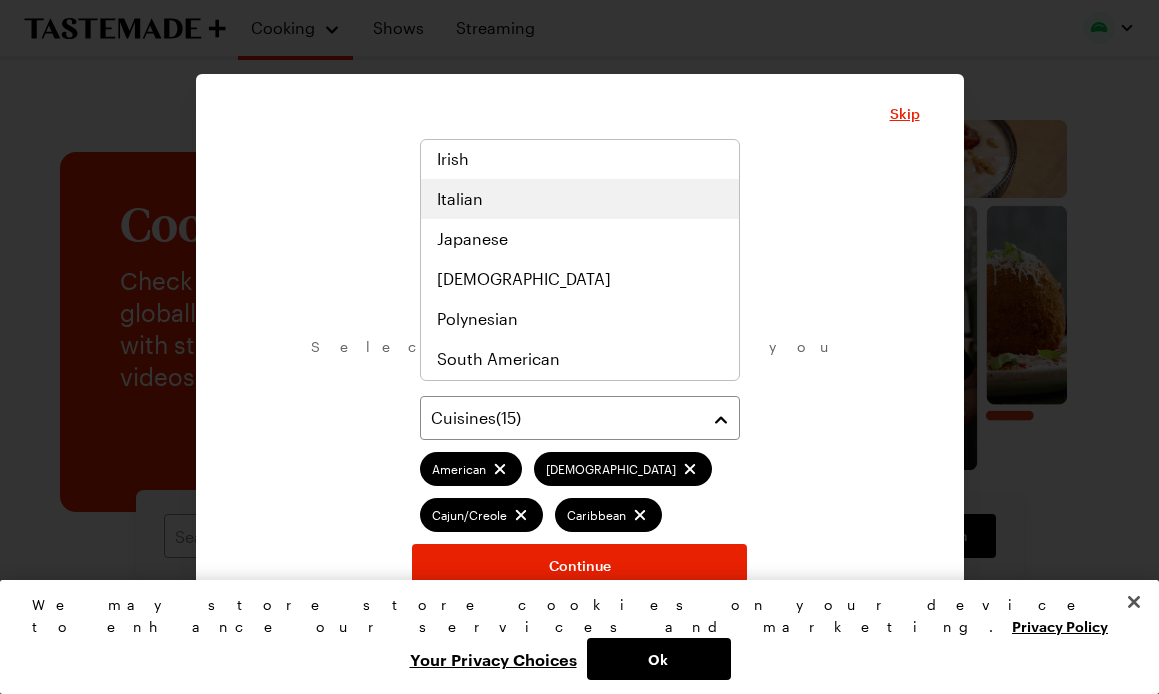 click on "Italian" at bounding box center (580, 199) 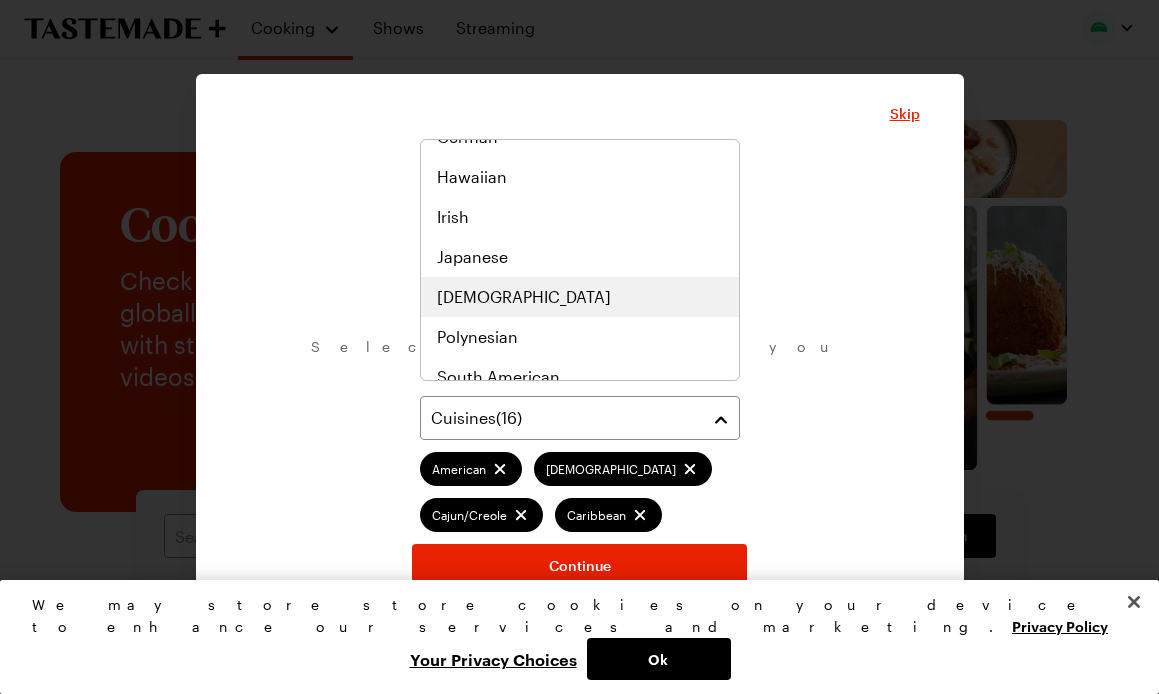 scroll, scrollTop: 898, scrollLeft: 0, axis: vertical 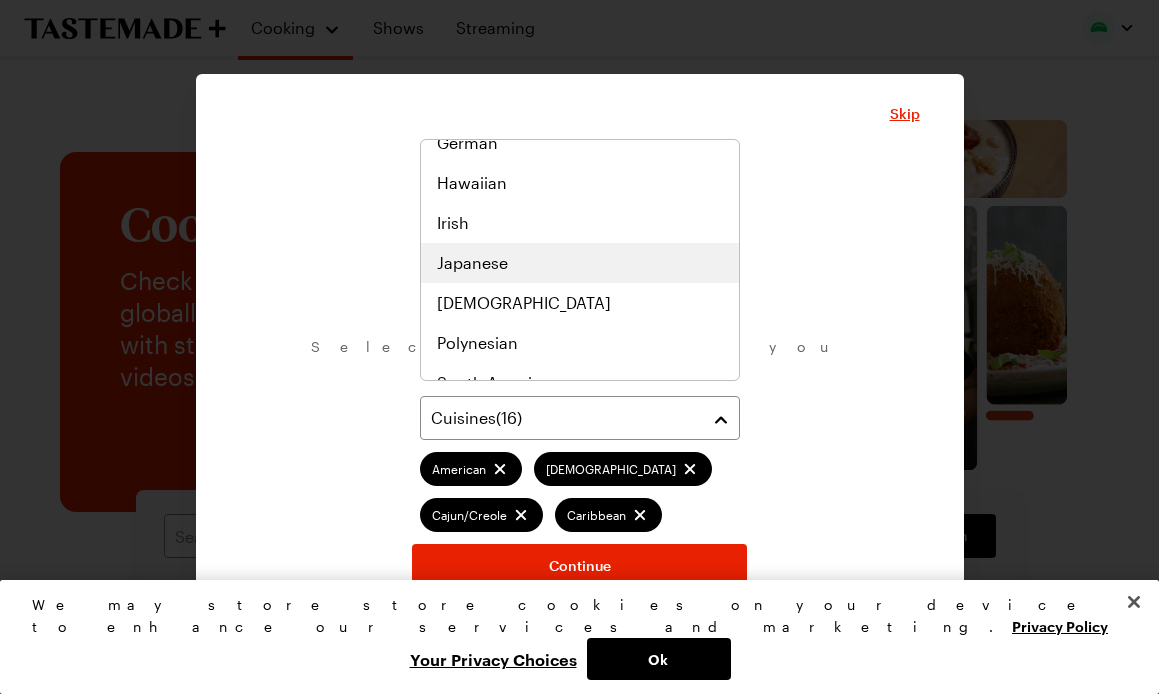 click on "Japanese" at bounding box center (580, 263) 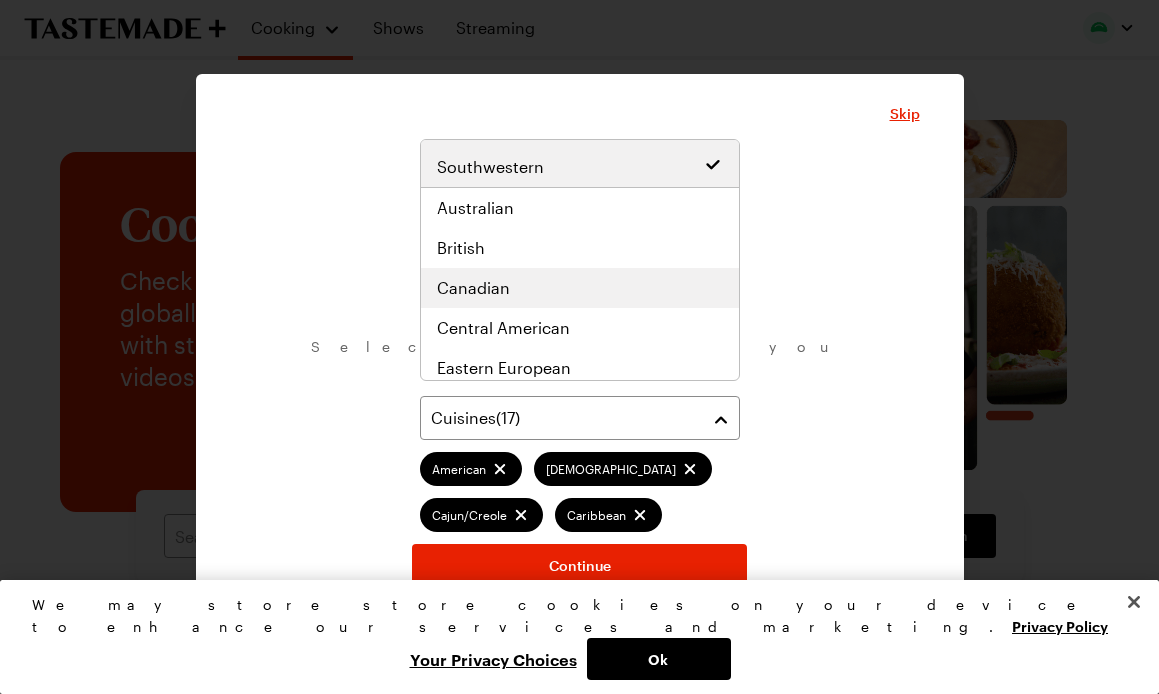 scroll, scrollTop: 630, scrollLeft: 0, axis: vertical 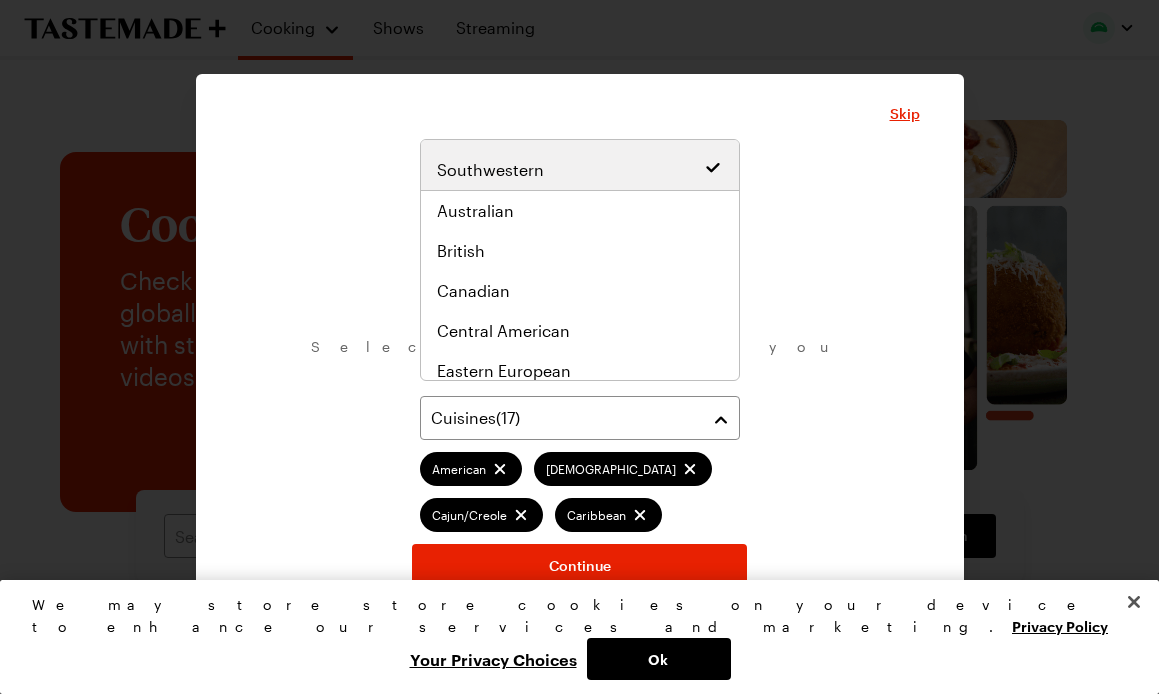 click on "What are your favorite cuisines? Select as many as you like. Cuisines  ( 17 ) American African Cajun/Creole Caribbean Indian Korean Mediterranean Mexican Middle Eastern Southern Southwestern French Chinese Asian Greek Italian Japanese Continue" at bounding box center (580, 373) 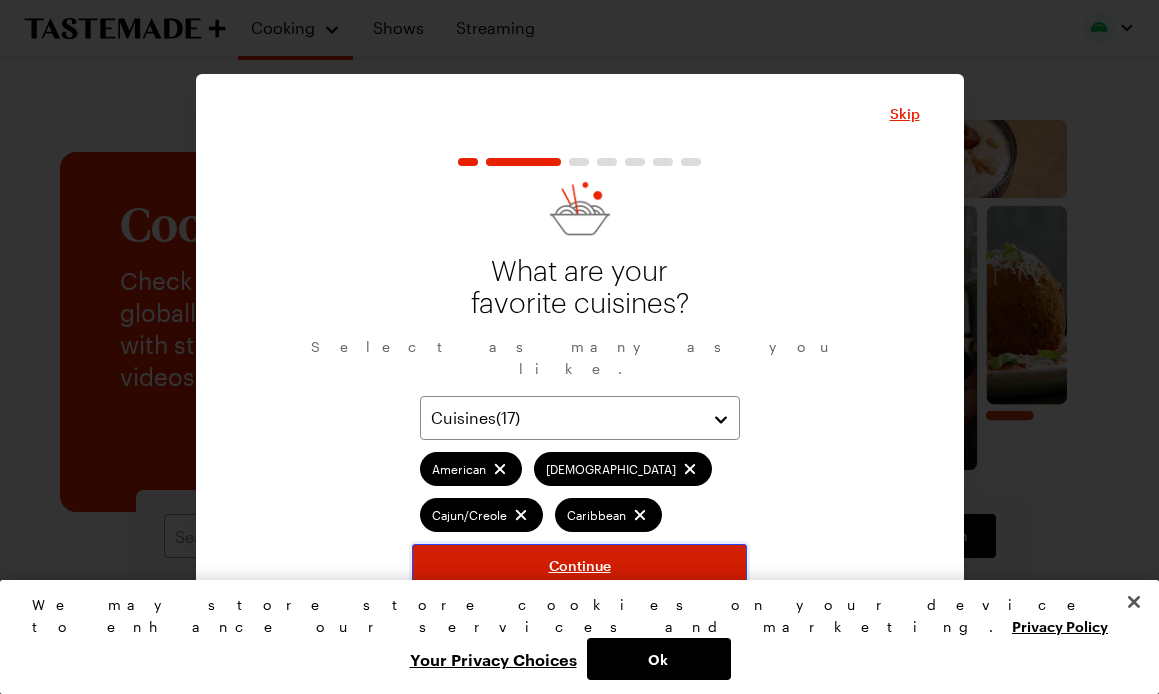 click on "Continue" at bounding box center (580, 566) 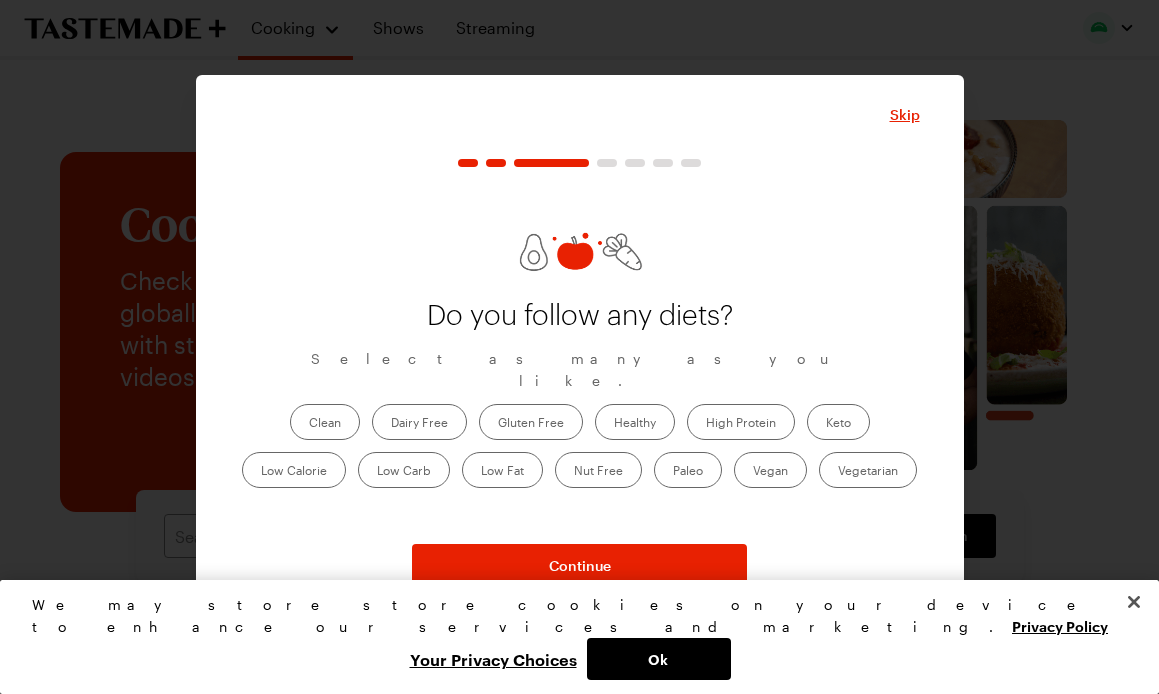 click on "Clean" at bounding box center (325, 422) 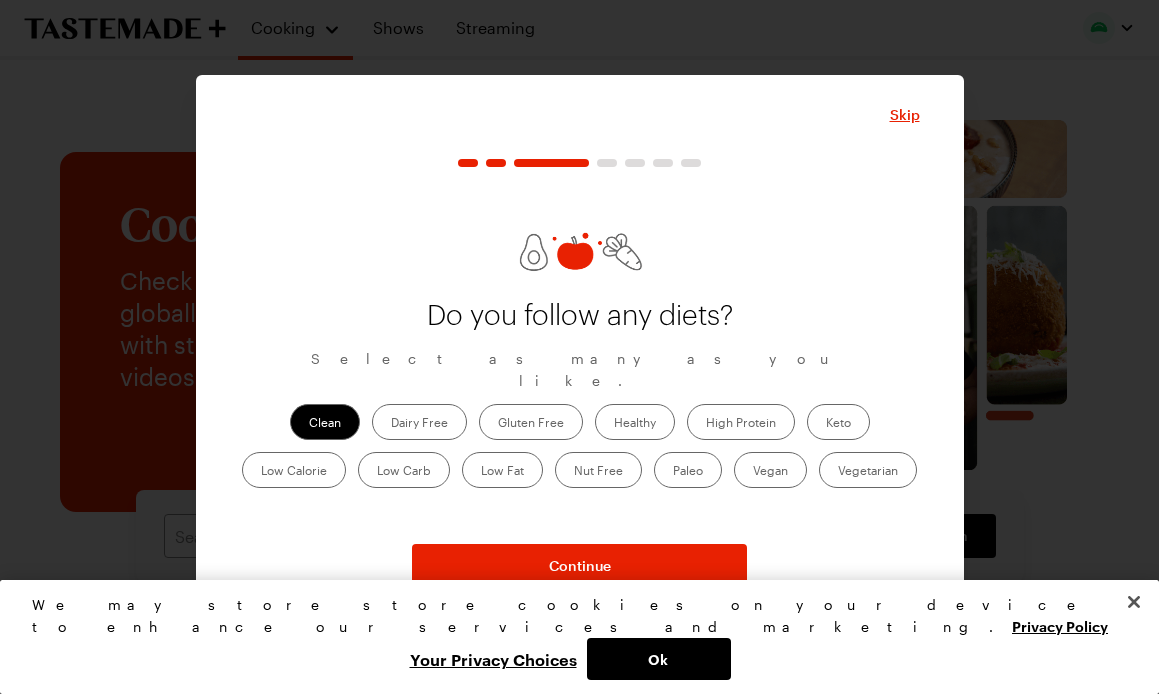 click on "Healthy" at bounding box center [635, 422] 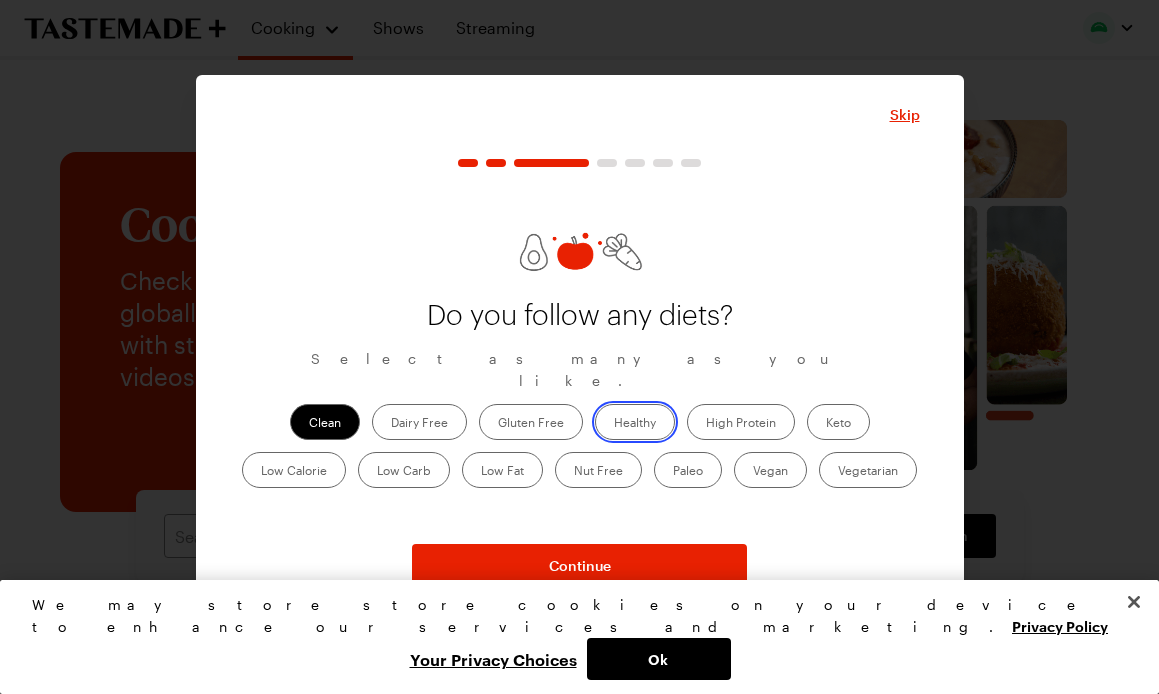 click on "Healthy" at bounding box center (614, 424) 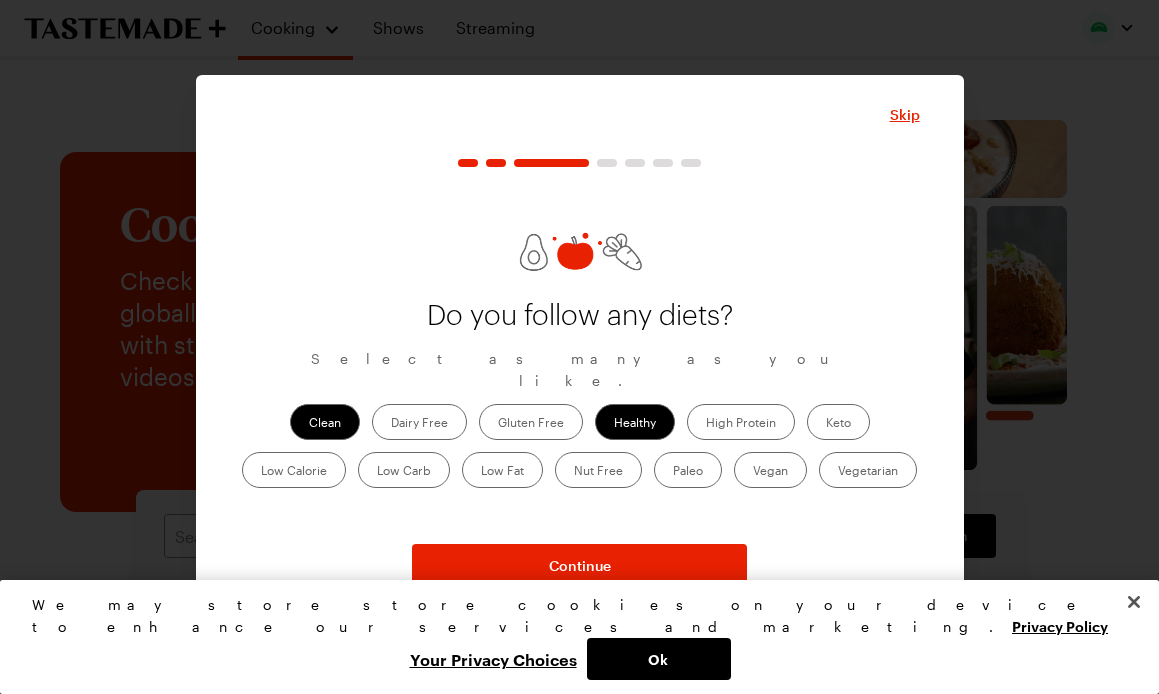 click on "Vegetarian" at bounding box center [868, 470] 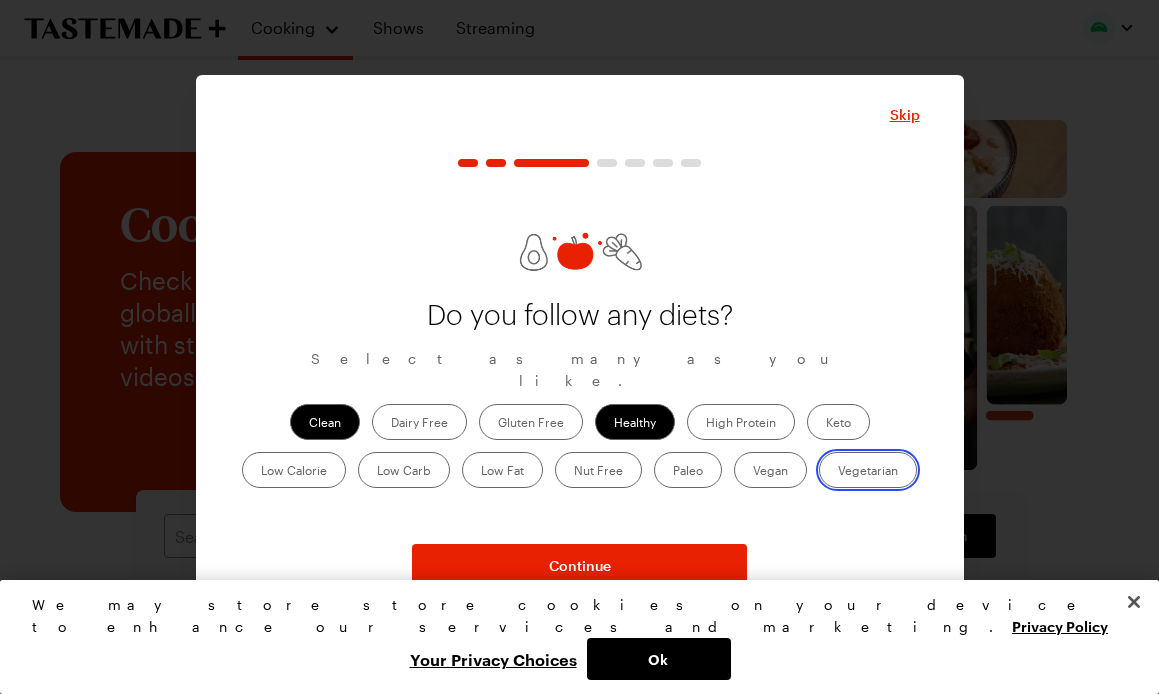 click on "Vegetarian" at bounding box center (838, 472) 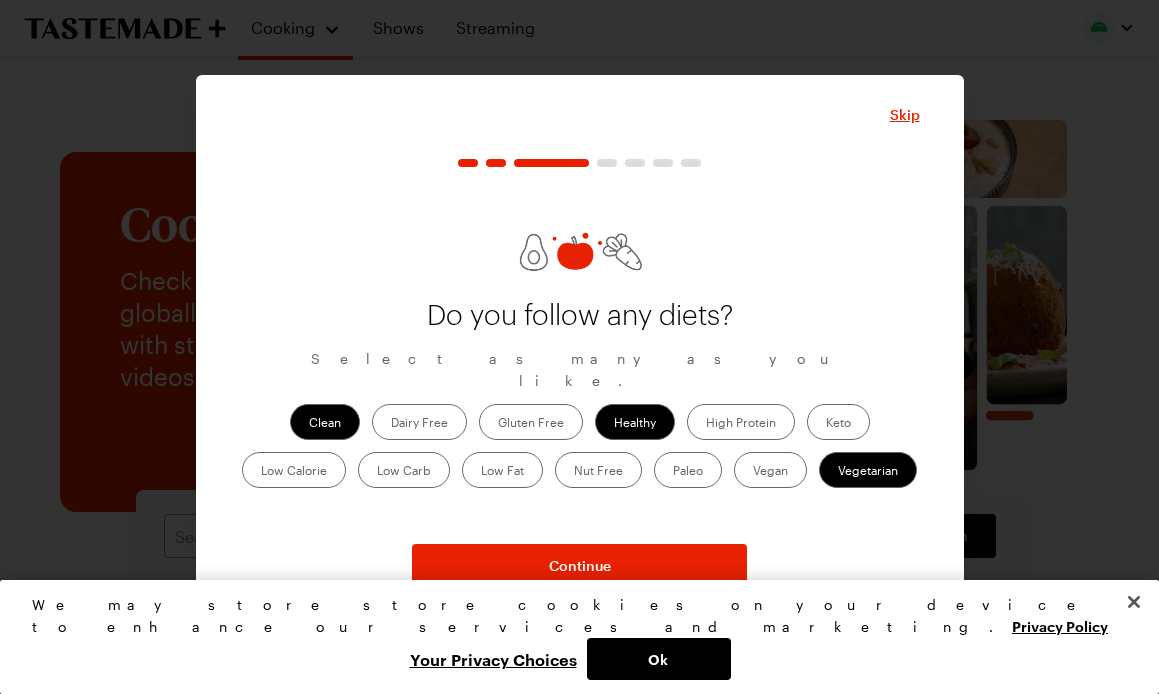 click on "Paleo" at bounding box center [688, 470] 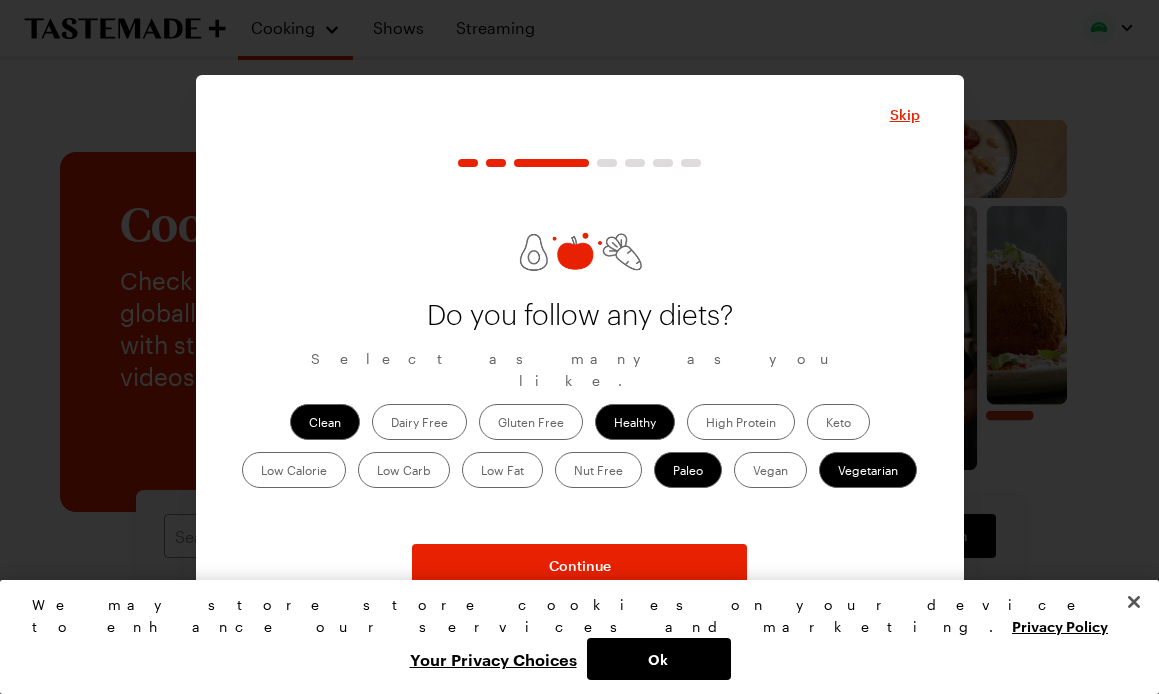 click on "Low Carb" at bounding box center [404, 470] 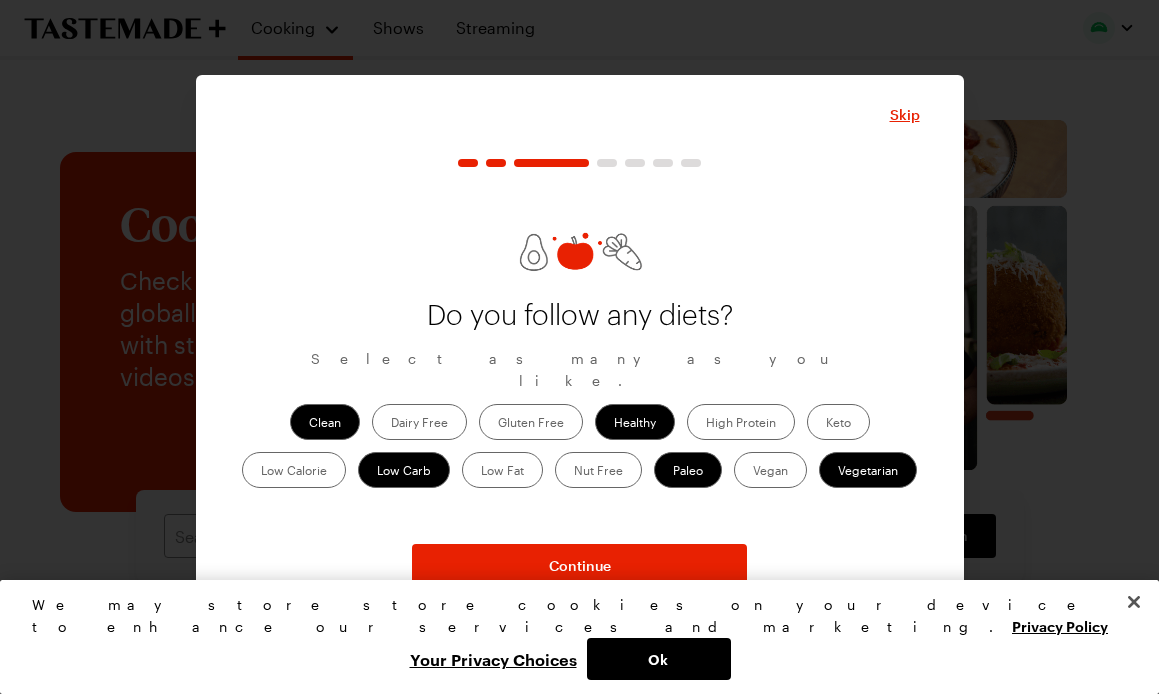 click on "Dairy Free" at bounding box center (419, 422) 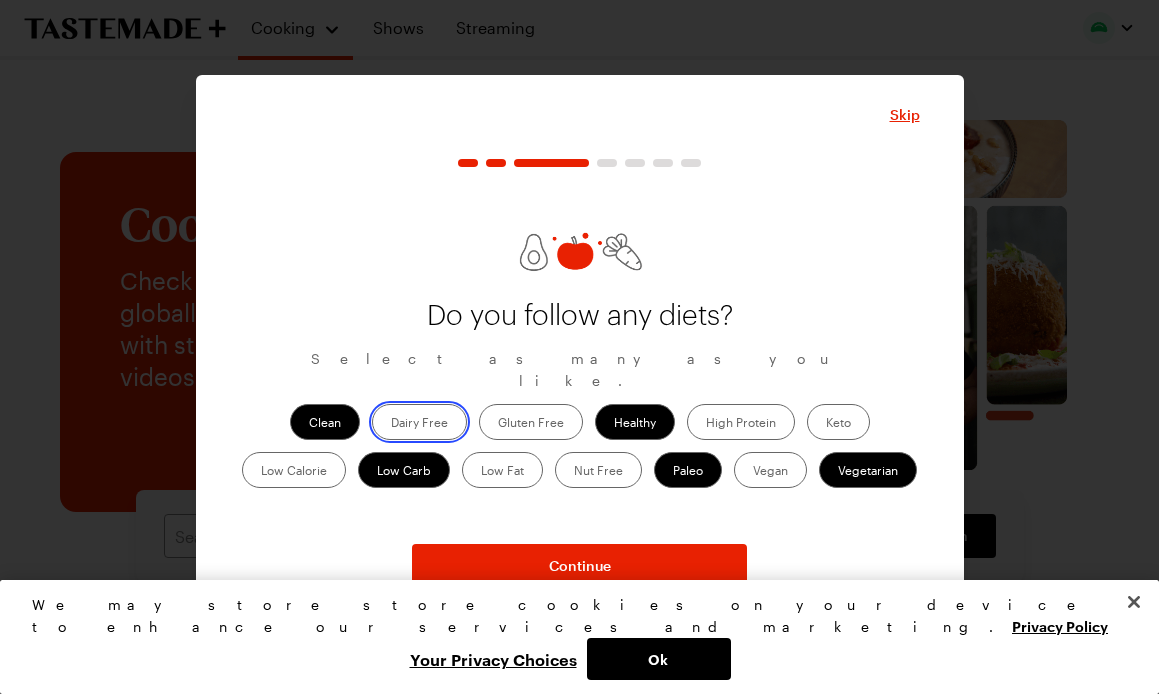click on "Dairy Free" at bounding box center [391, 424] 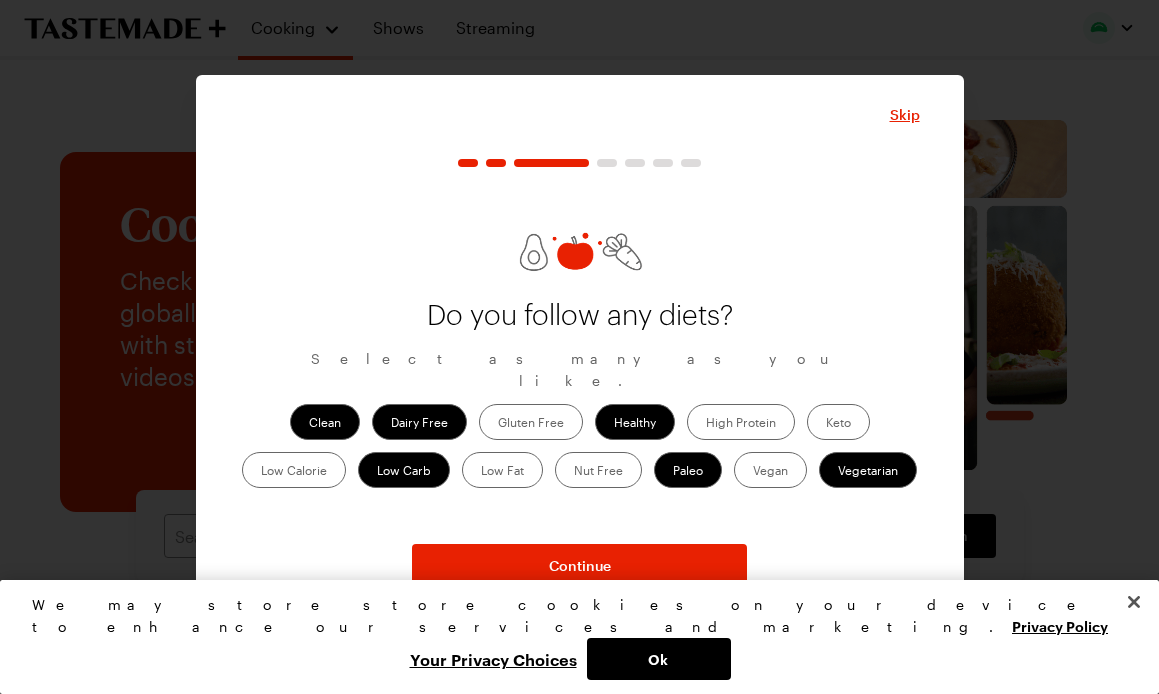 click on "Low Calorie" at bounding box center (294, 470) 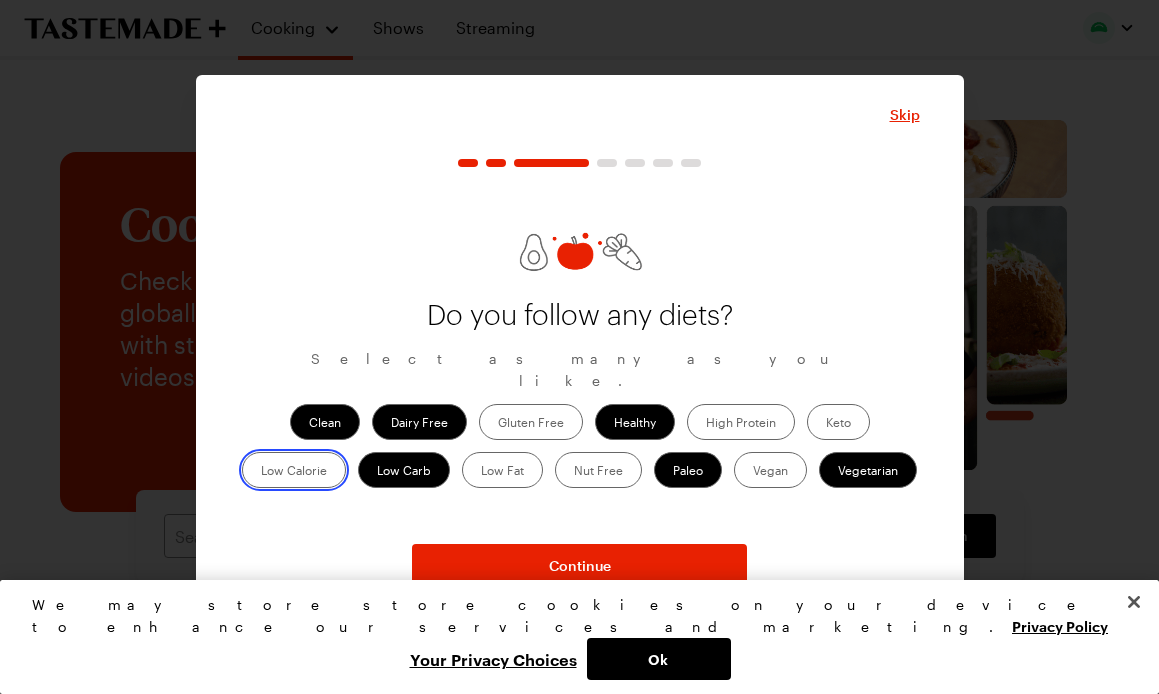 click on "Low Calorie" at bounding box center [261, 472] 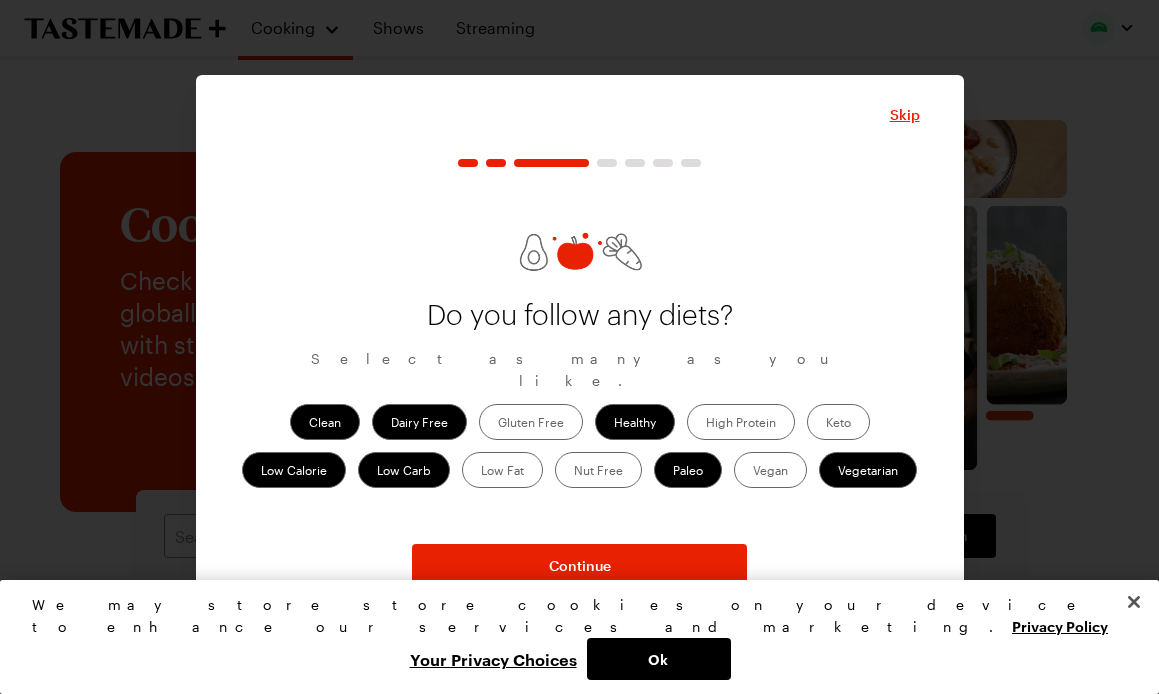 click on "Low Calorie" at bounding box center [294, 470] 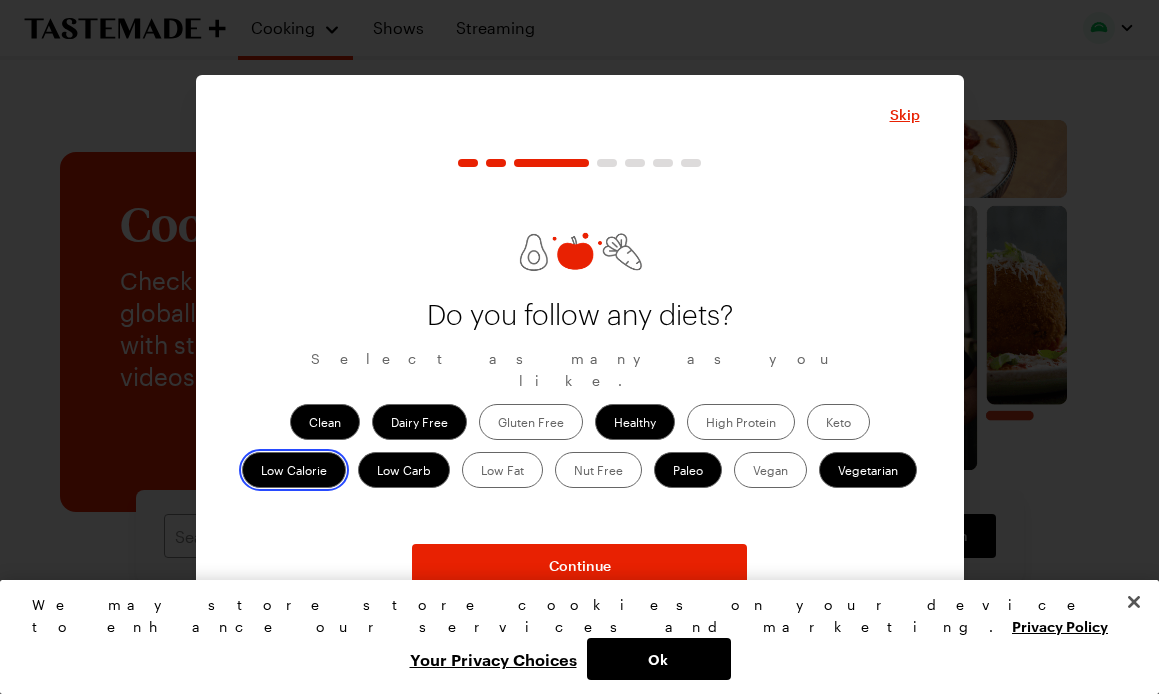 click on "Low Calorie" at bounding box center [261, 472] 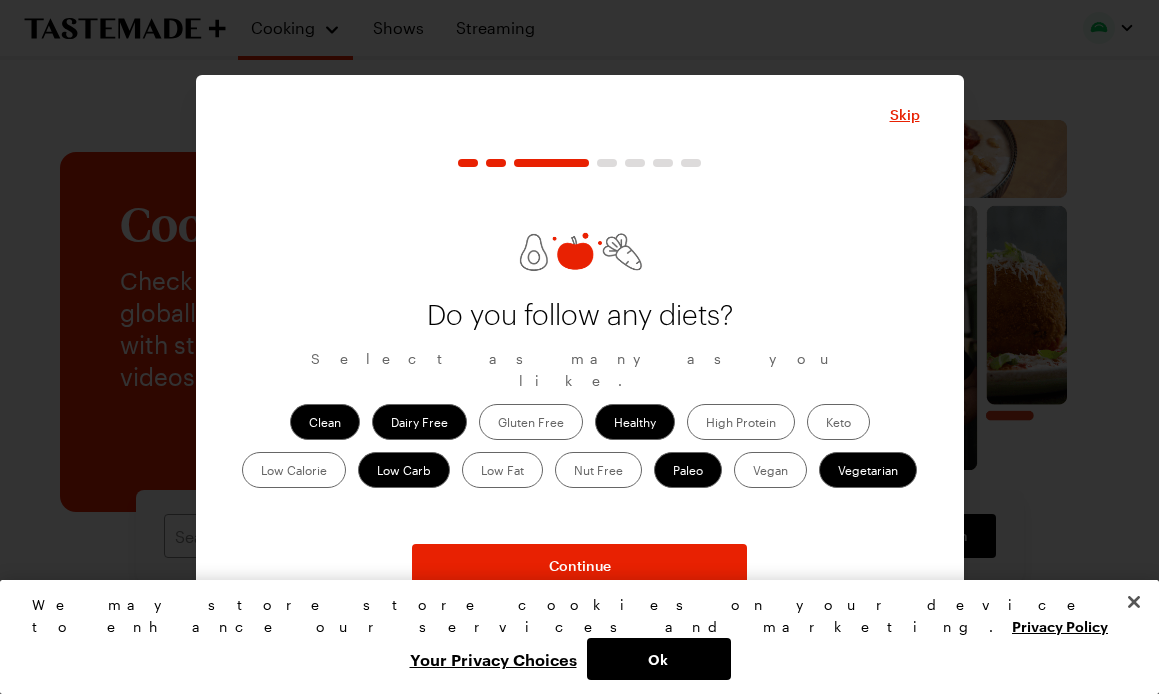 click on "Low Calorie" at bounding box center [294, 470] 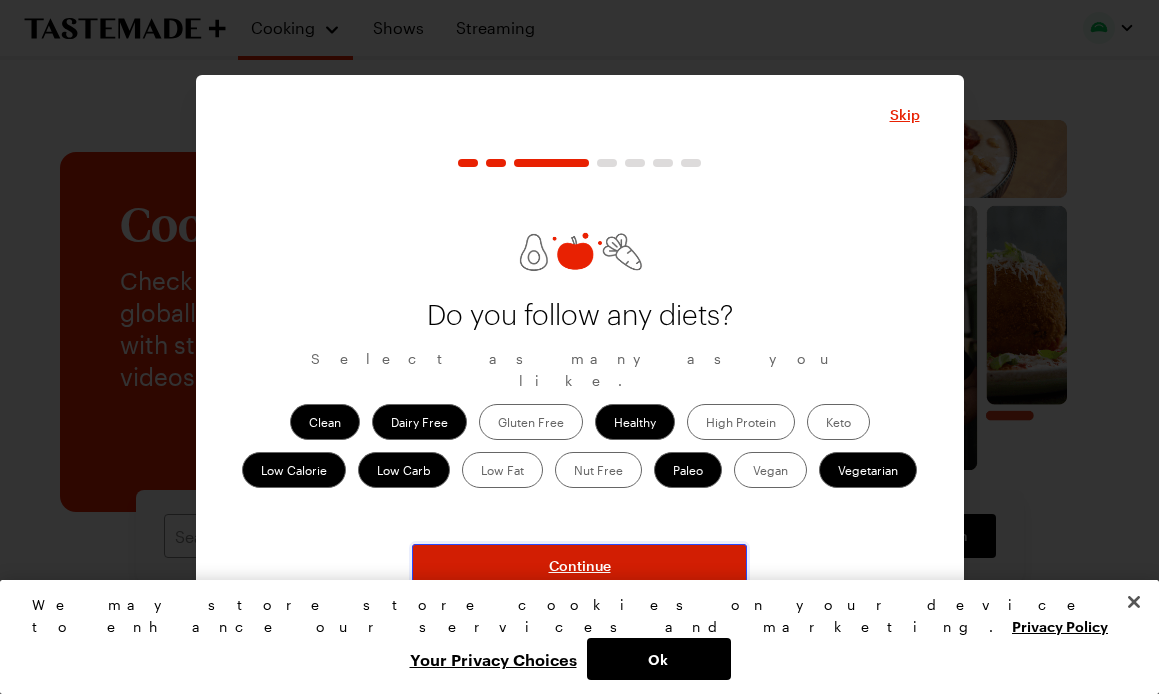 click on "Continue" at bounding box center [579, 566] 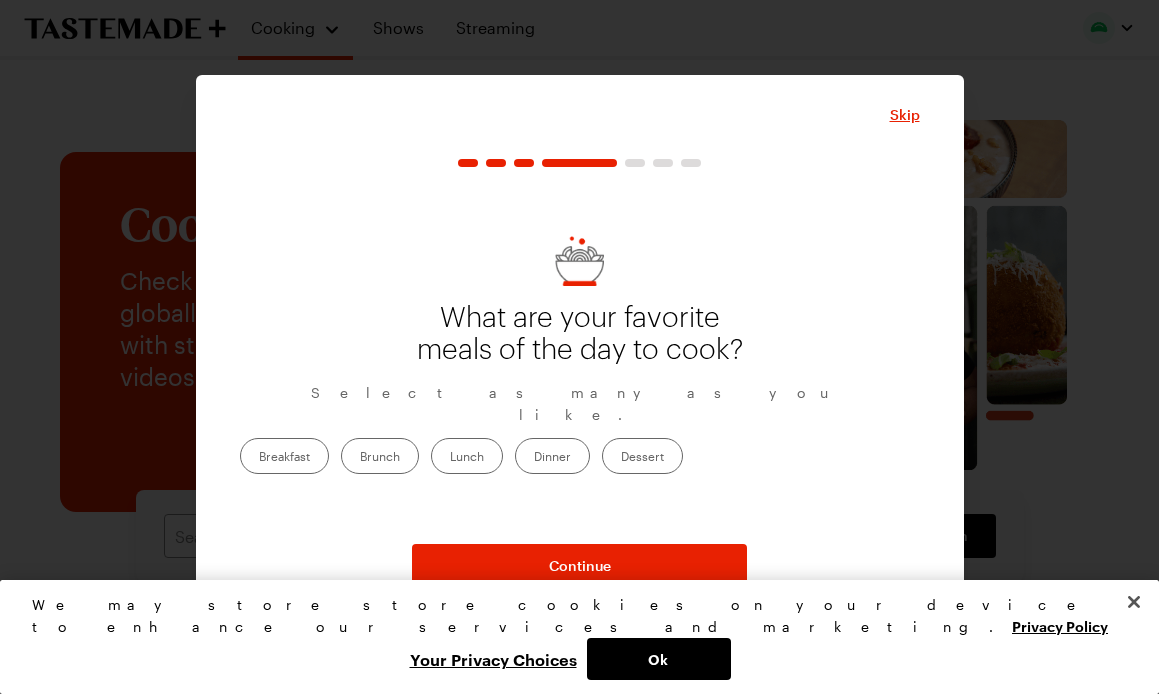 click on "Dinner" at bounding box center [552, 456] 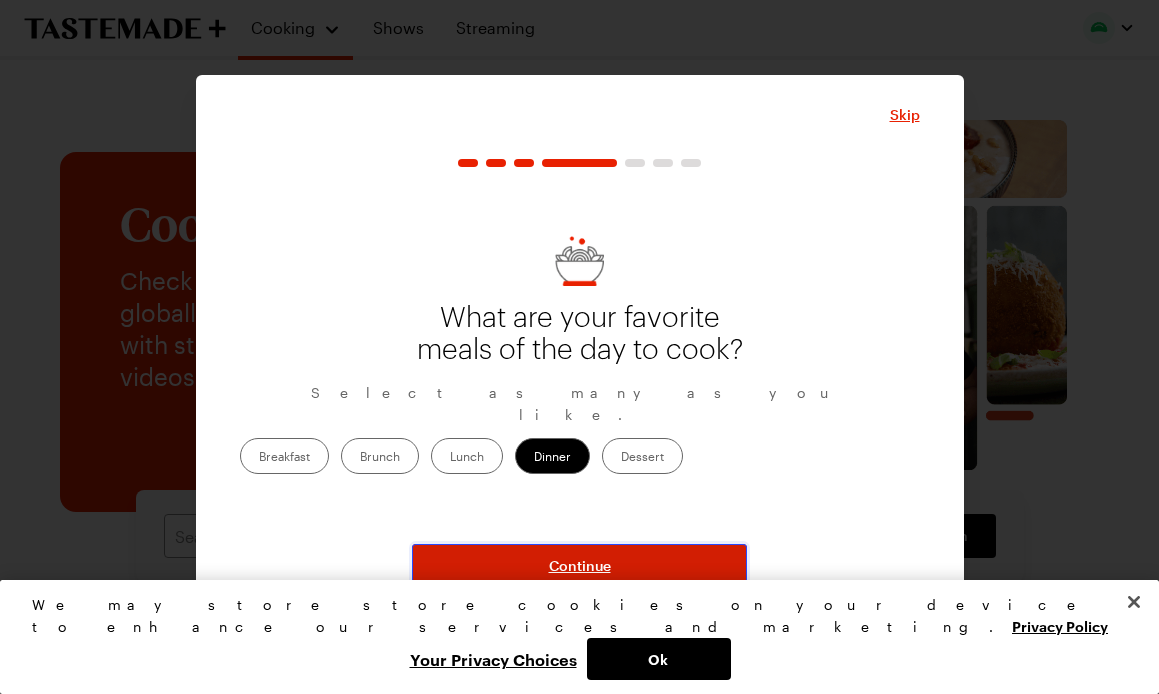 click on "Continue" at bounding box center [579, 566] 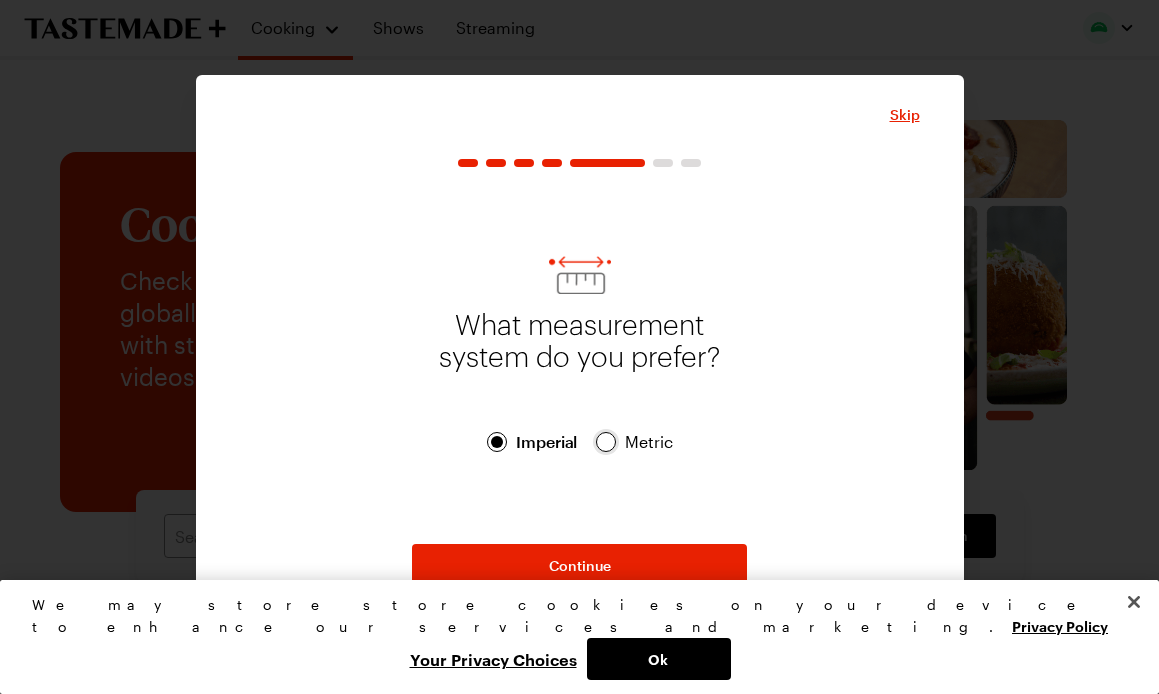 click at bounding box center (606, 442) 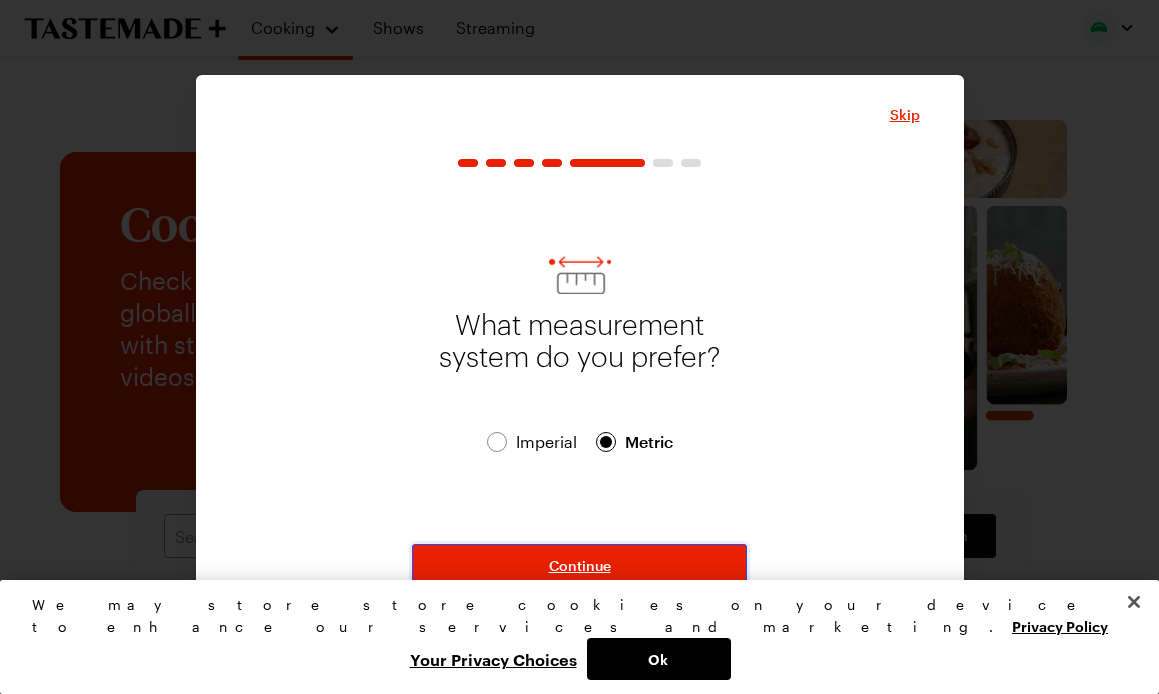 drag, startPoint x: 618, startPoint y: 563, endPoint x: 869, endPoint y: -11, distance: 626.47986 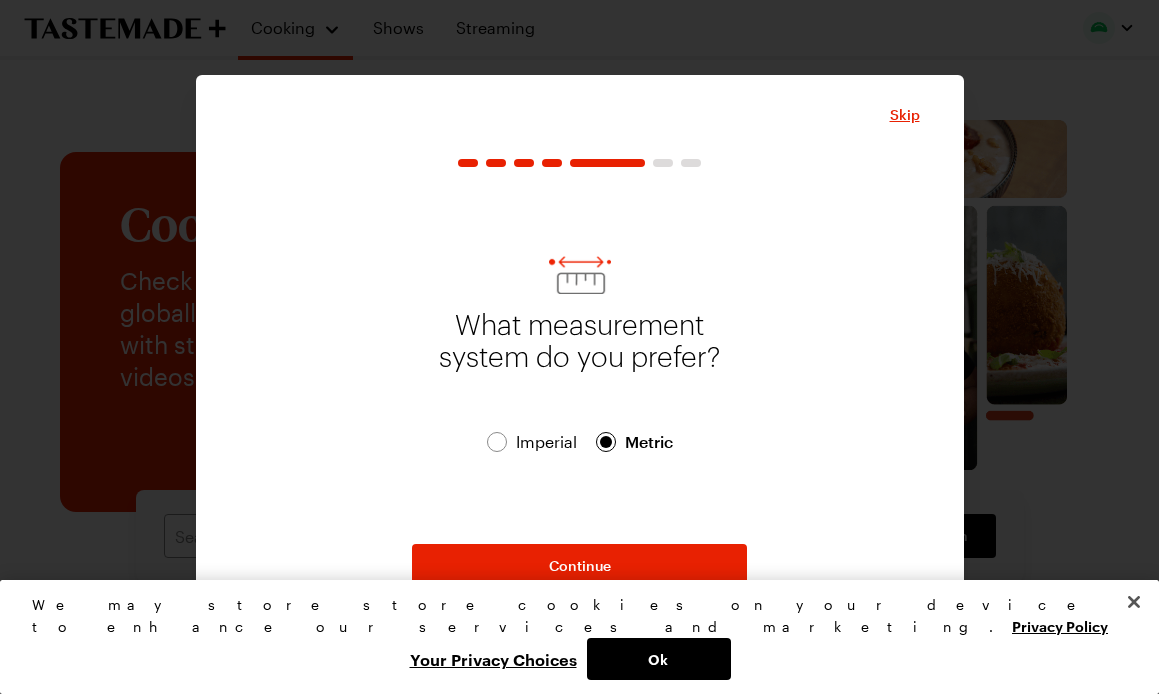 click on "Imperial" at bounding box center [546, 442] 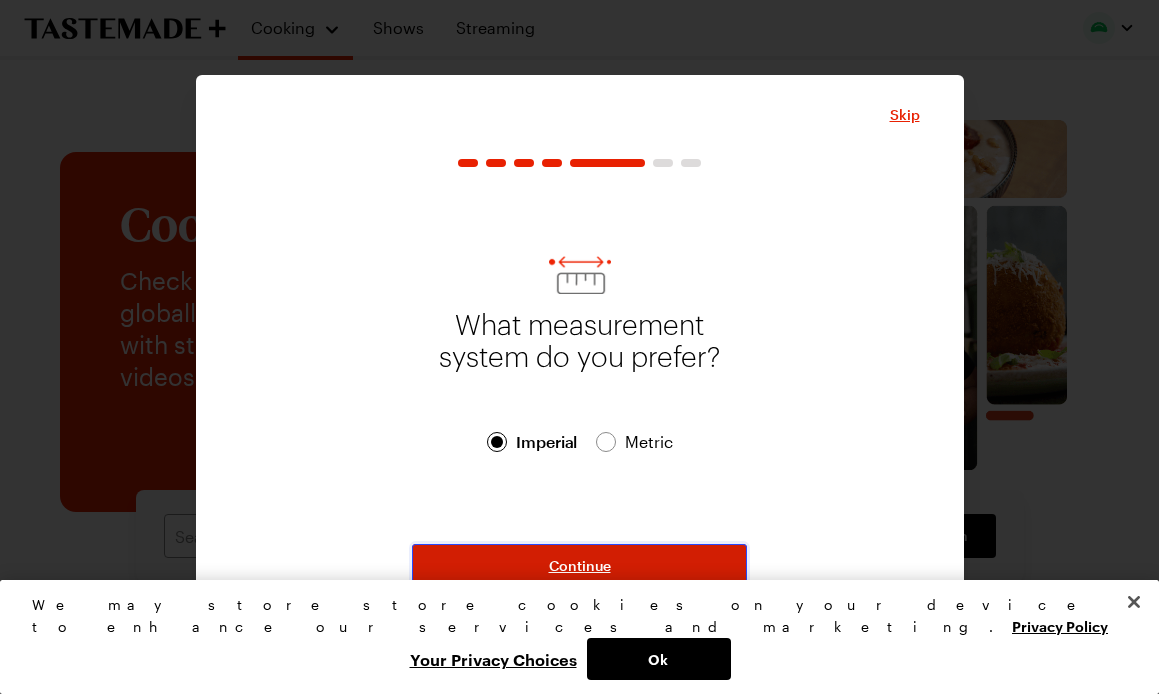 click on "Continue" at bounding box center (579, 566) 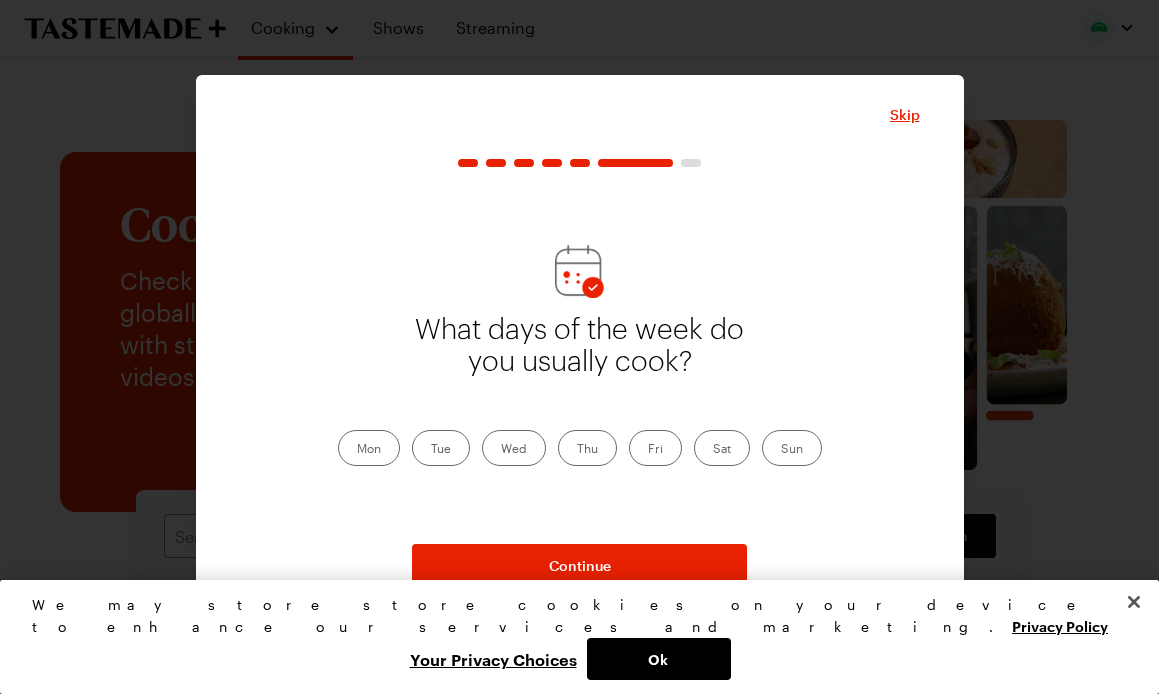 click on "Mon" at bounding box center [369, 448] 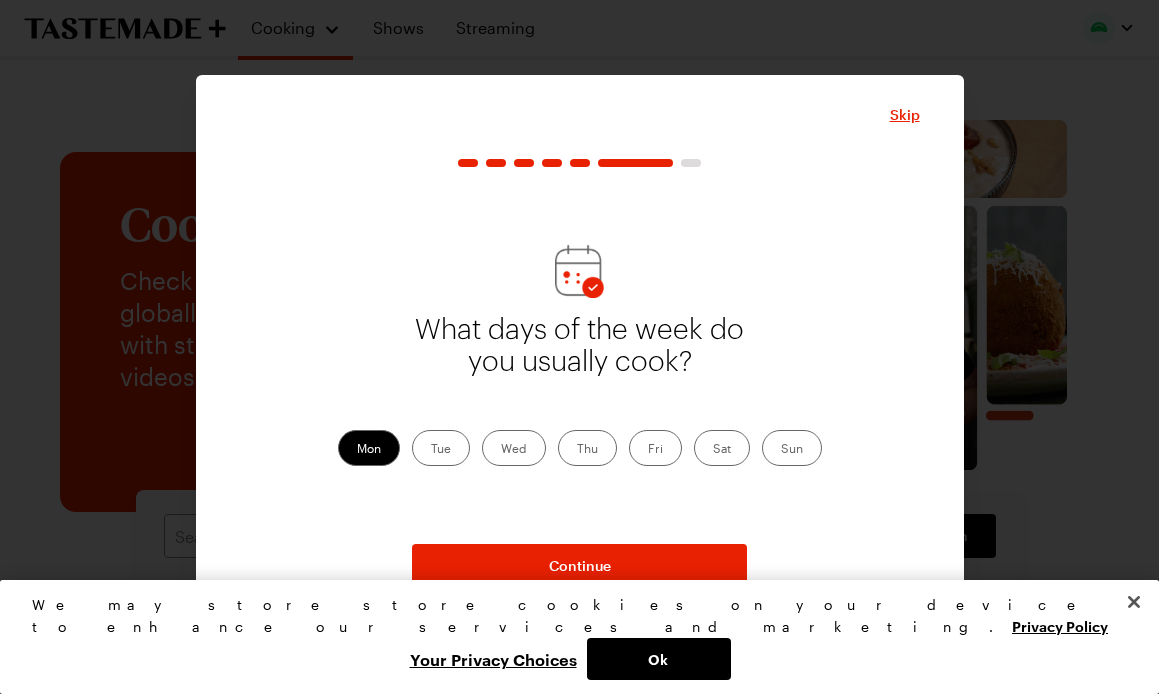 click on "Tue" at bounding box center (441, 448) 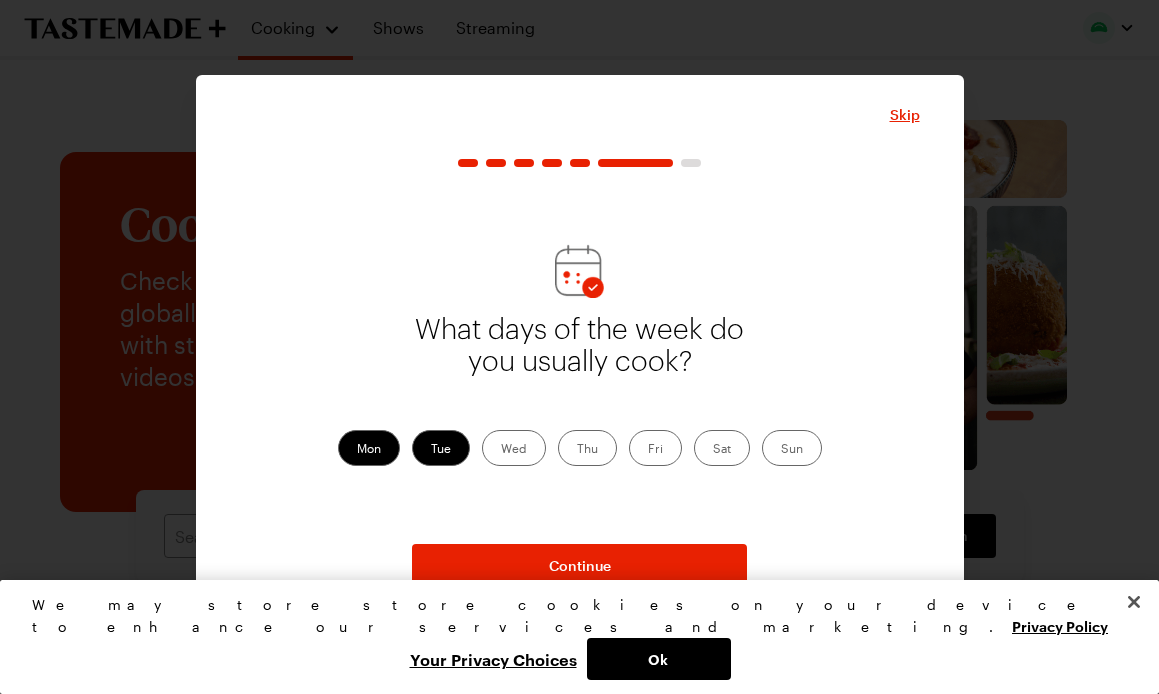 click on "Wed" at bounding box center [514, 448] 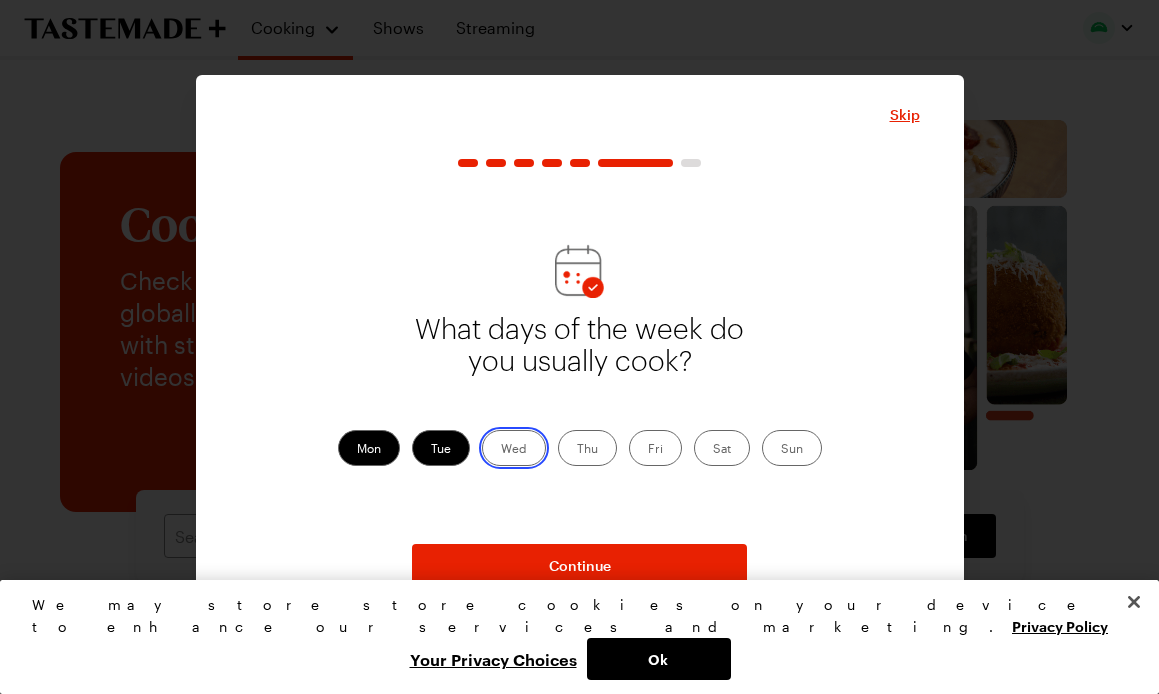 click on "Wed" at bounding box center (501, 450) 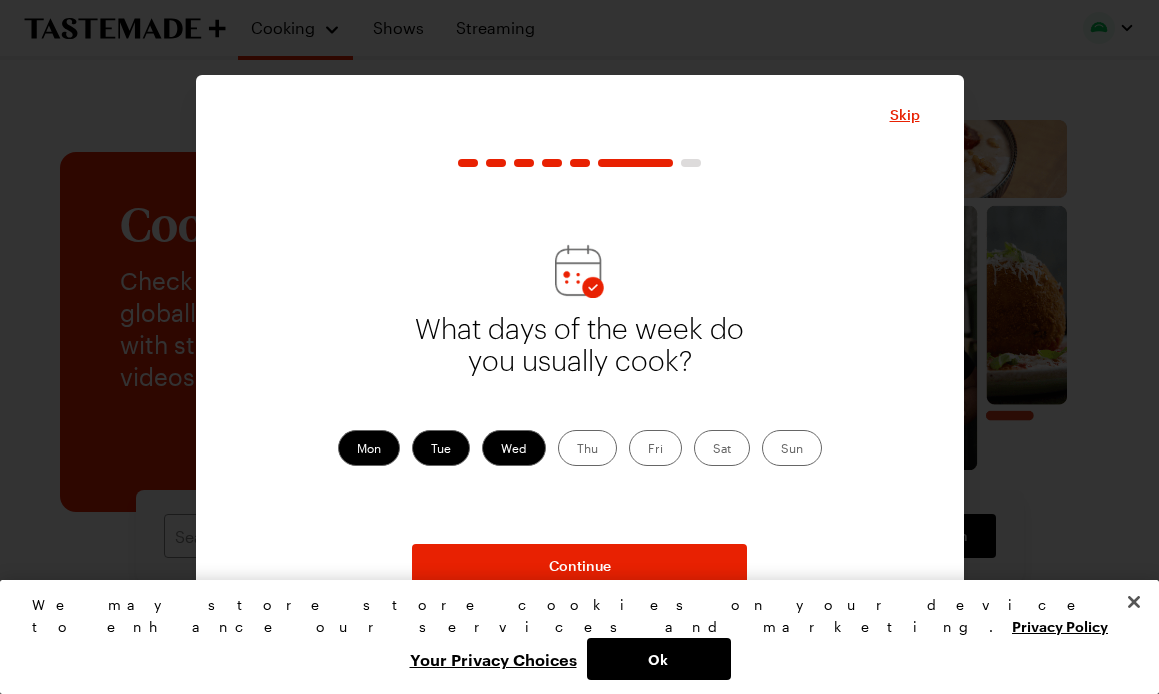 click on "Thu" at bounding box center (587, 448) 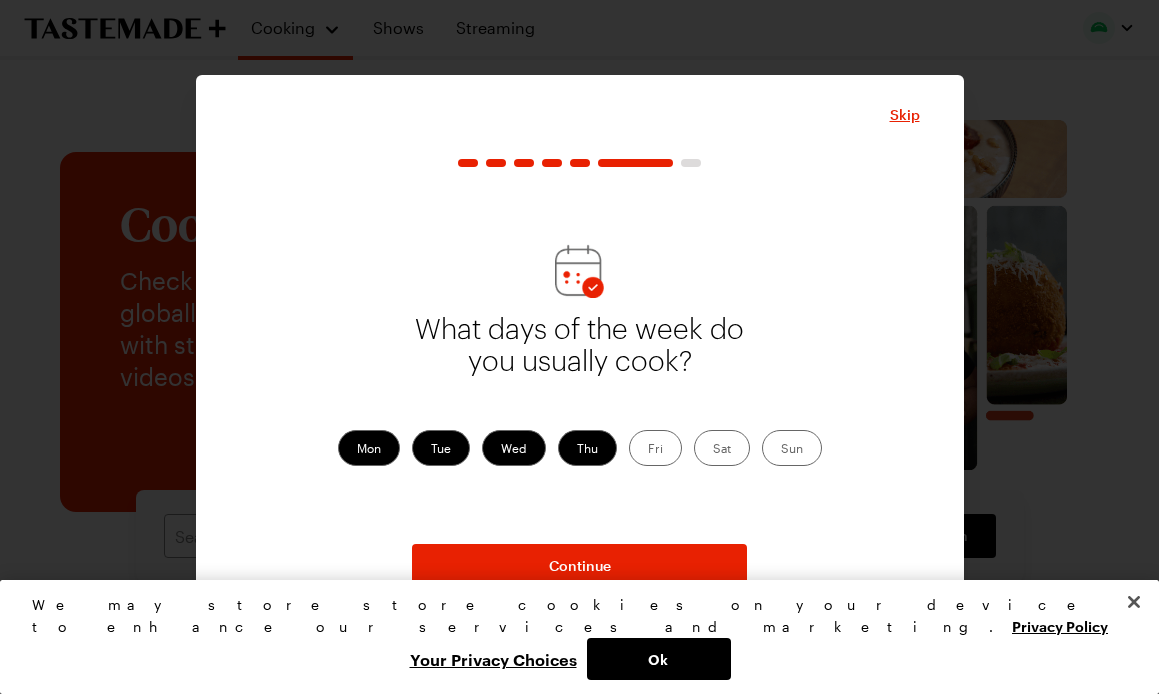 click on "Sat" at bounding box center (722, 448) 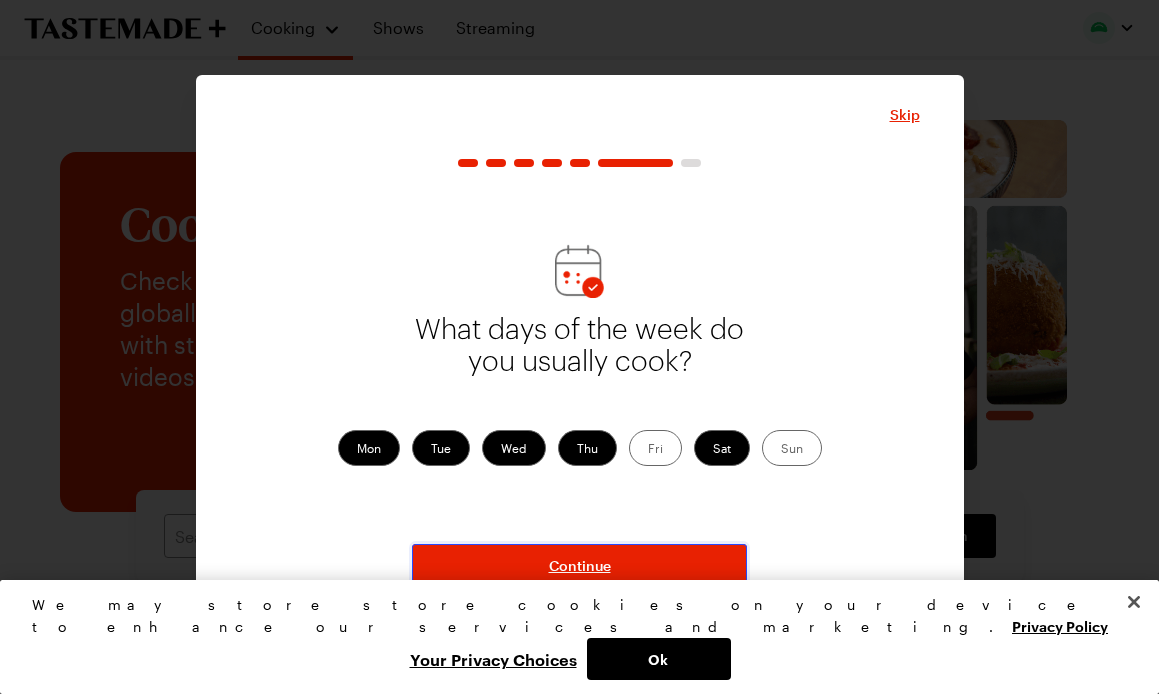 drag, startPoint x: 727, startPoint y: 576, endPoint x: 687, endPoint y: 446, distance: 136.01471 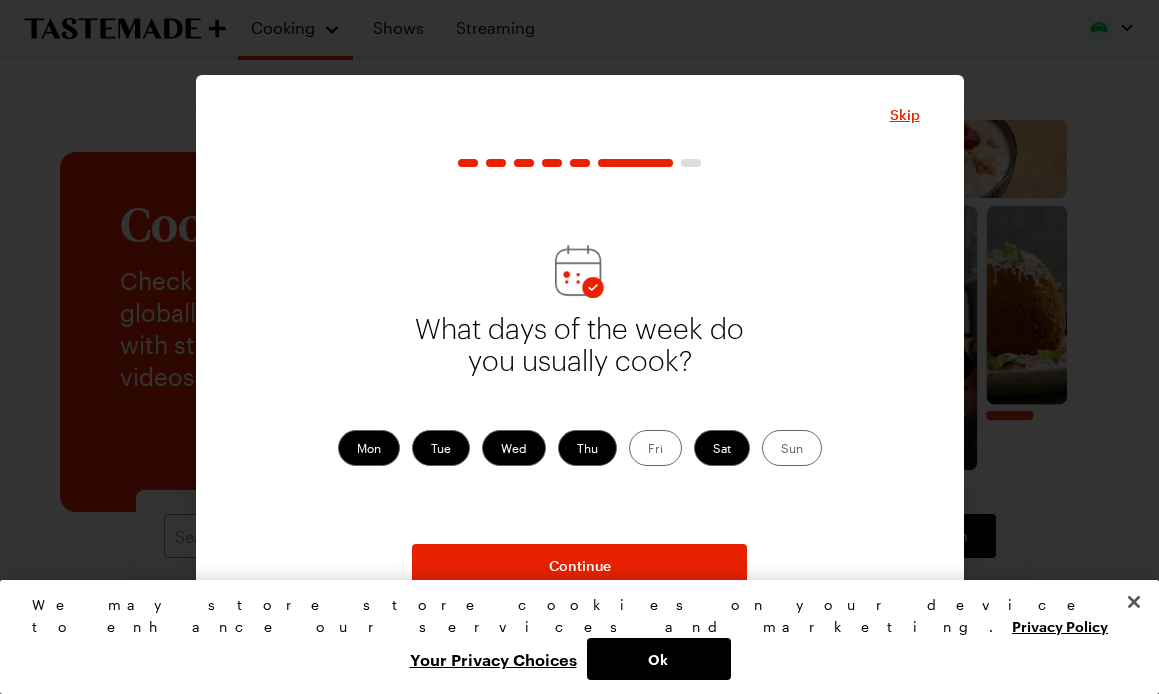 click on "Fri" at bounding box center [655, 448] 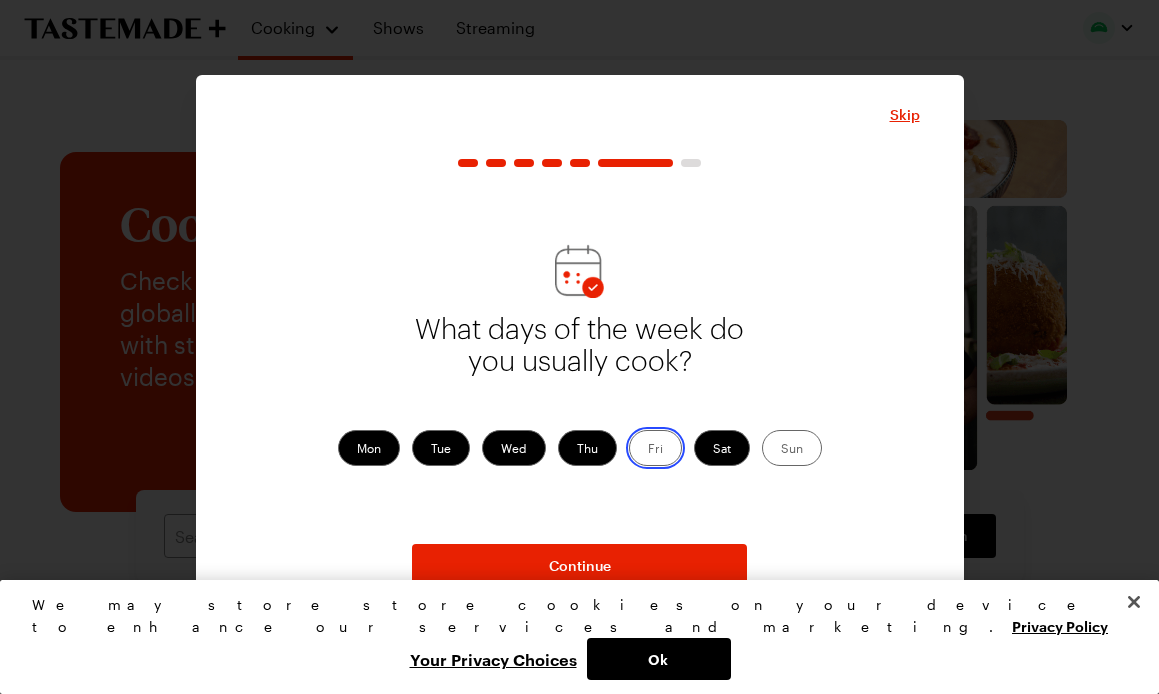 click on "Fri" at bounding box center [648, 450] 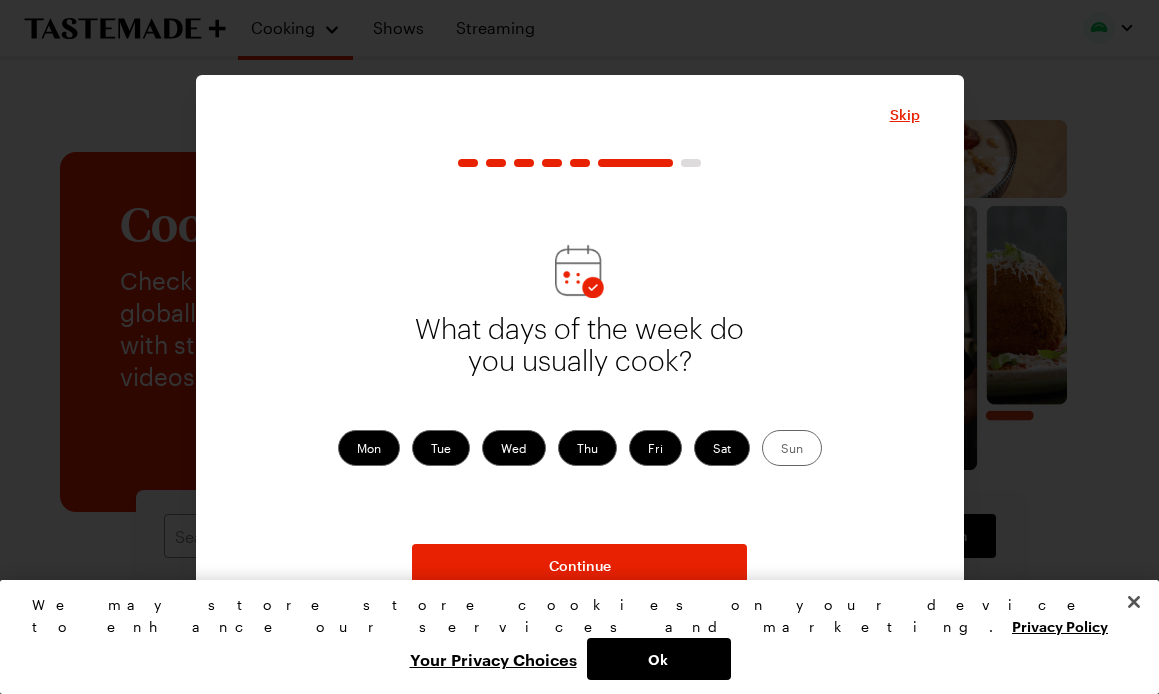 click on "What days of the week do you usually cook? Mon Tue Wed Thu Fri Sat Sun" at bounding box center [580, 355] 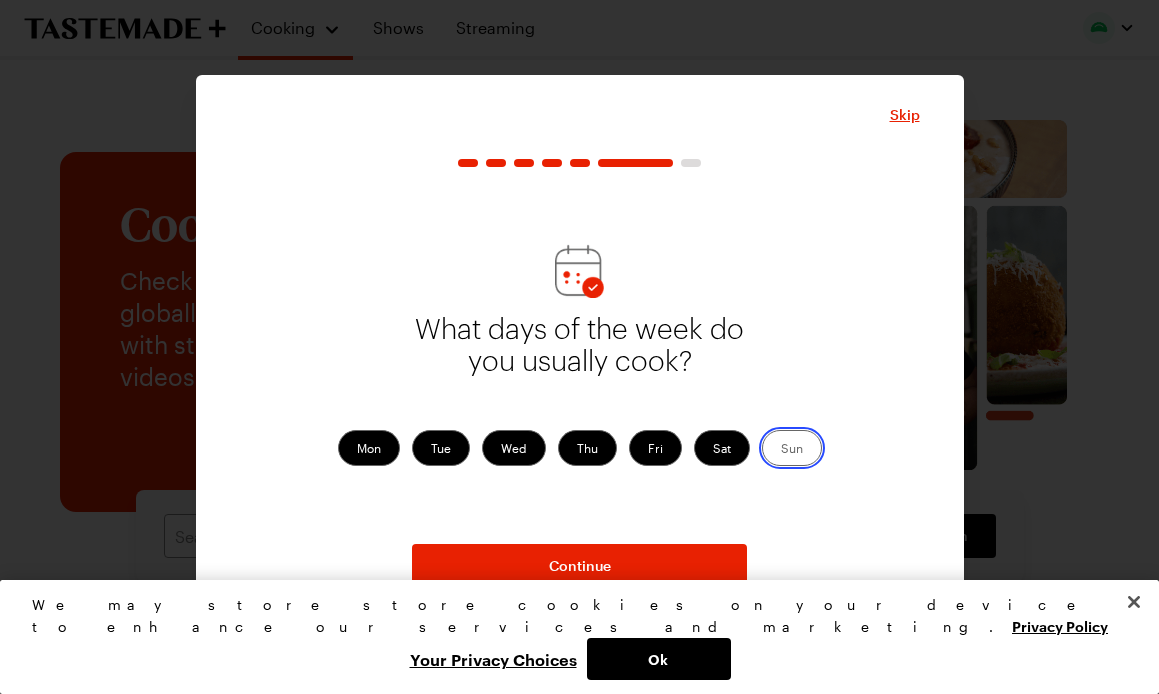 click on "Sun" at bounding box center [781, 450] 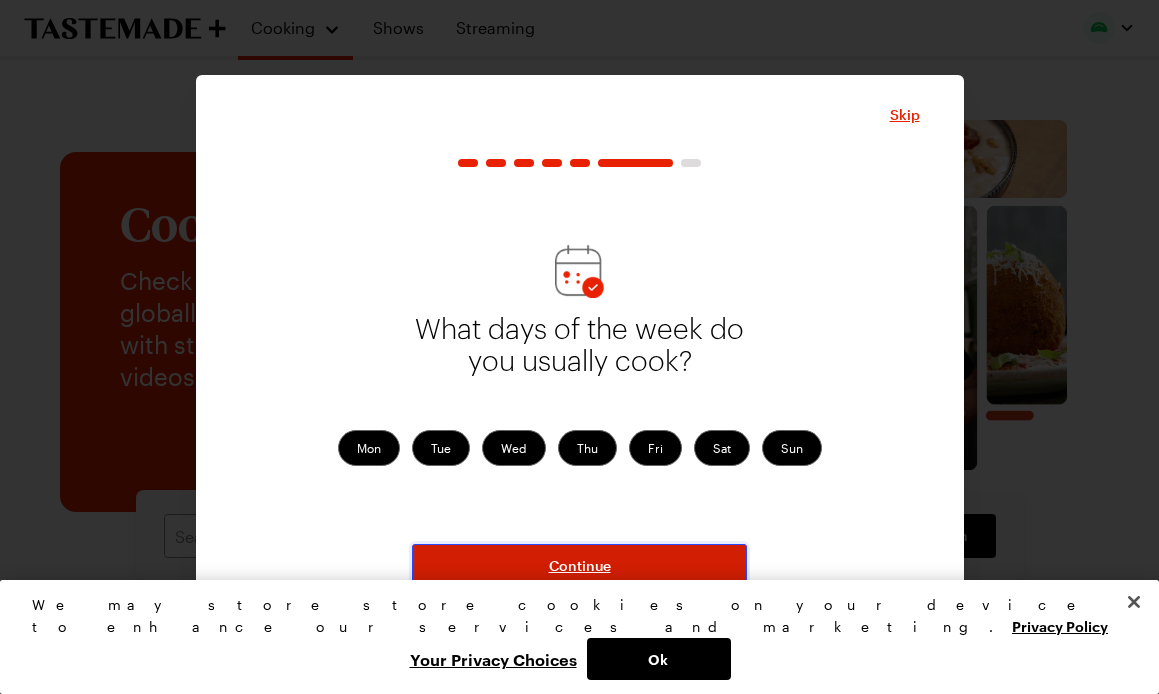 click on "Continue" at bounding box center [579, 566] 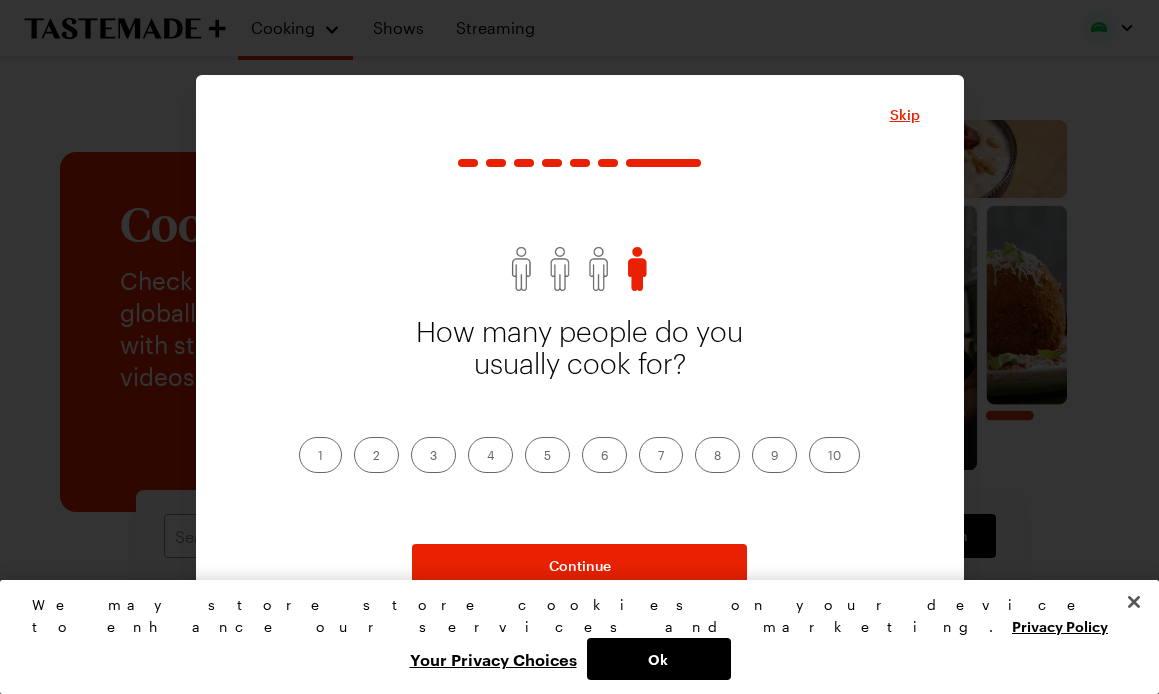 click on "4" at bounding box center [490, 455] 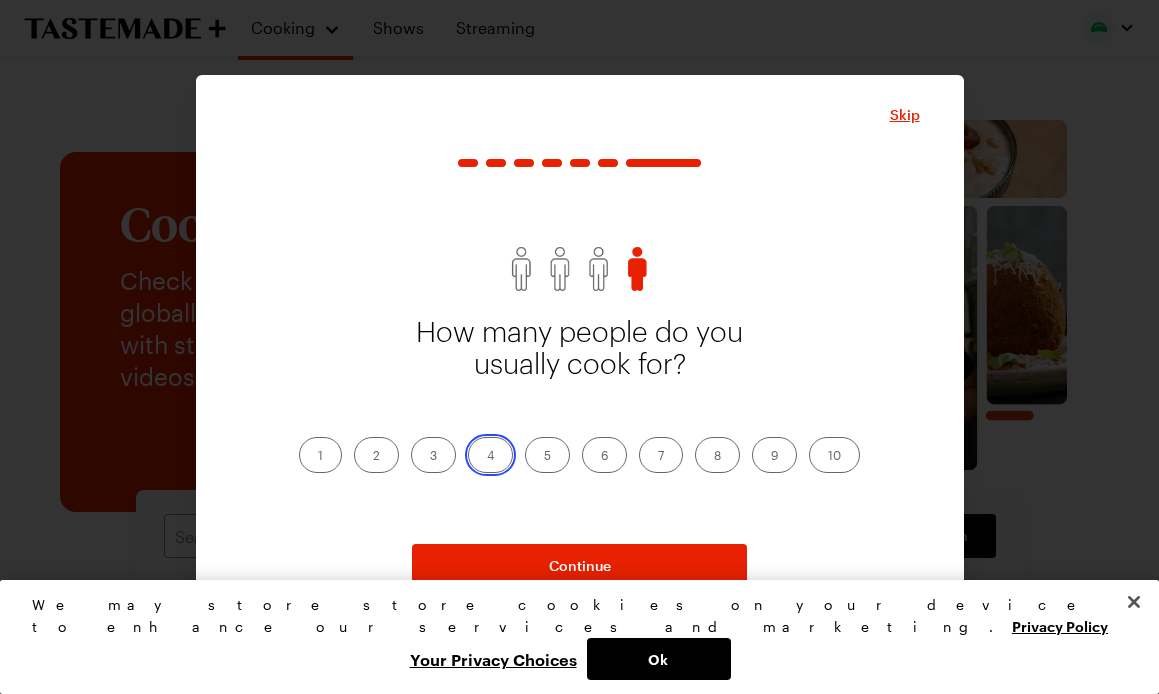 click on "4" at bounding box center [487, 457] 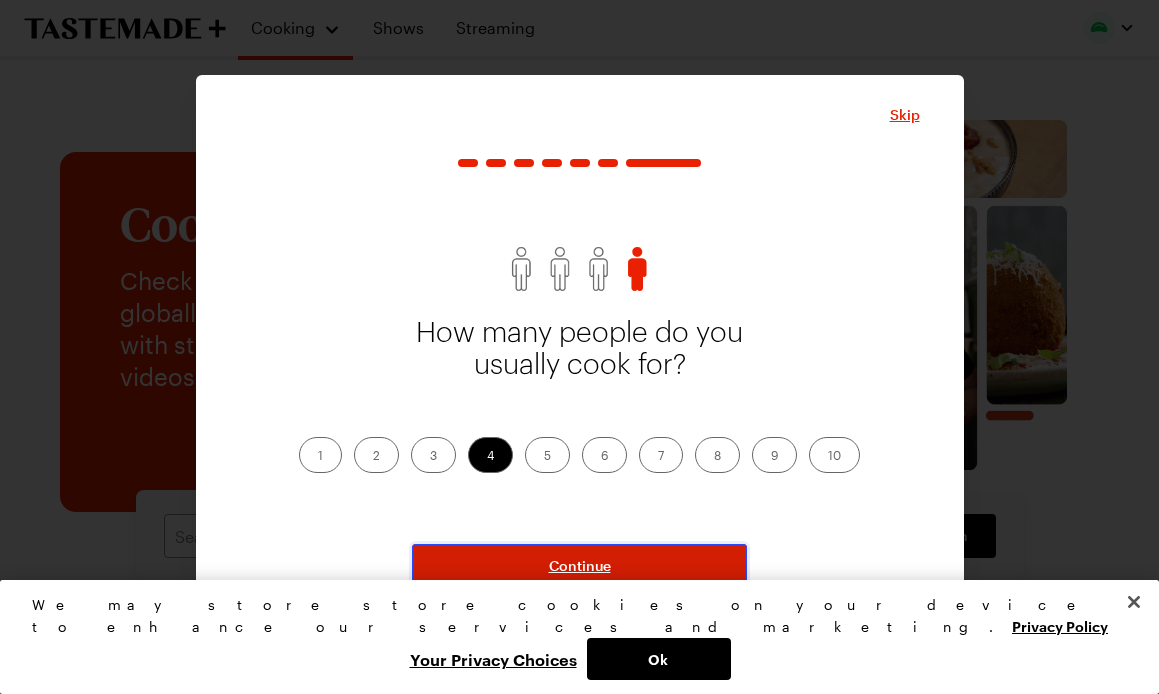 click on "Continue" at bounding box center (579, 566) 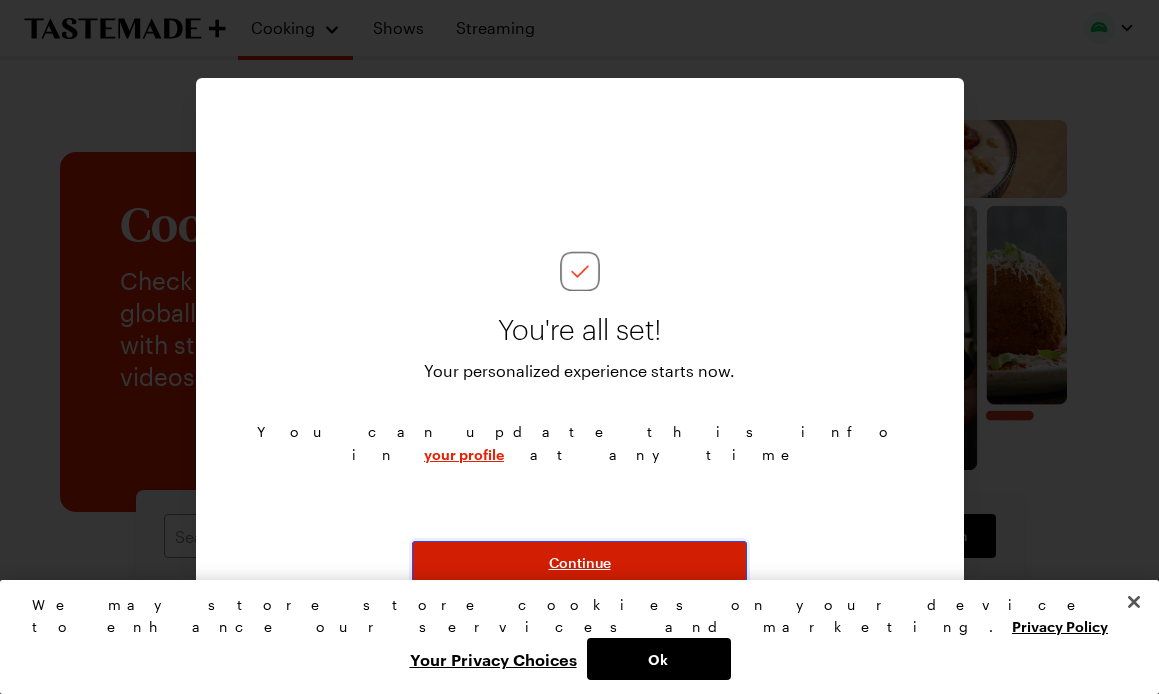 click on "Continue" at bounding box center [579, 563] 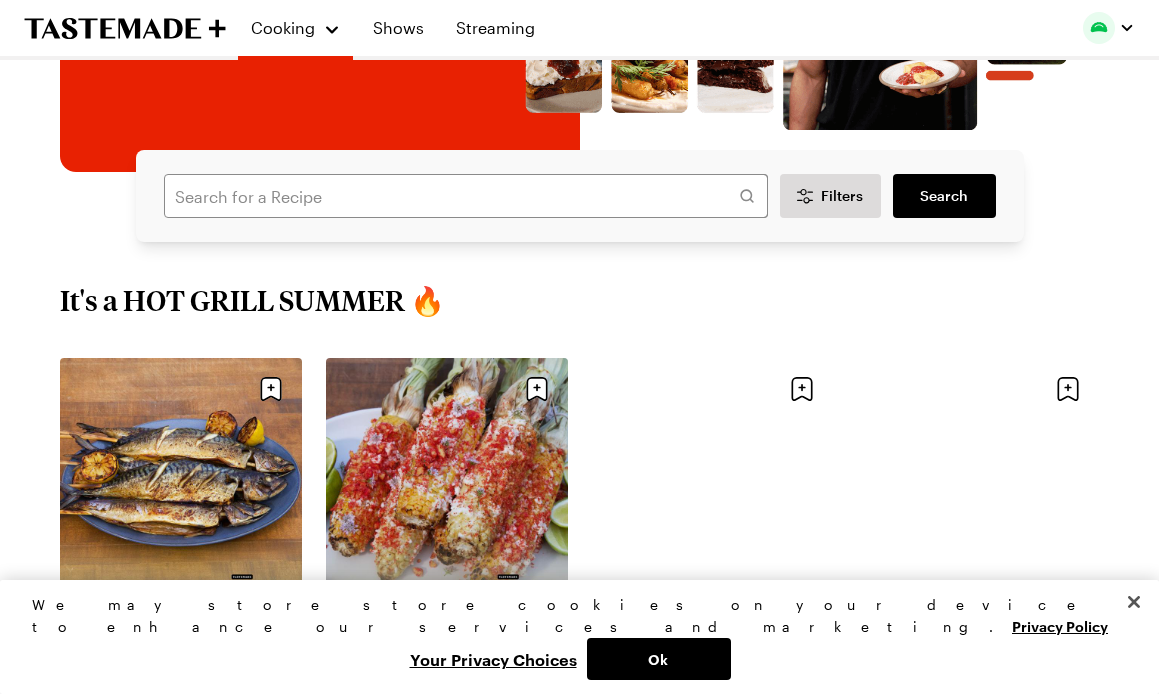 scroll, scrollTop: 0, scrollLeft: 0, axis: both 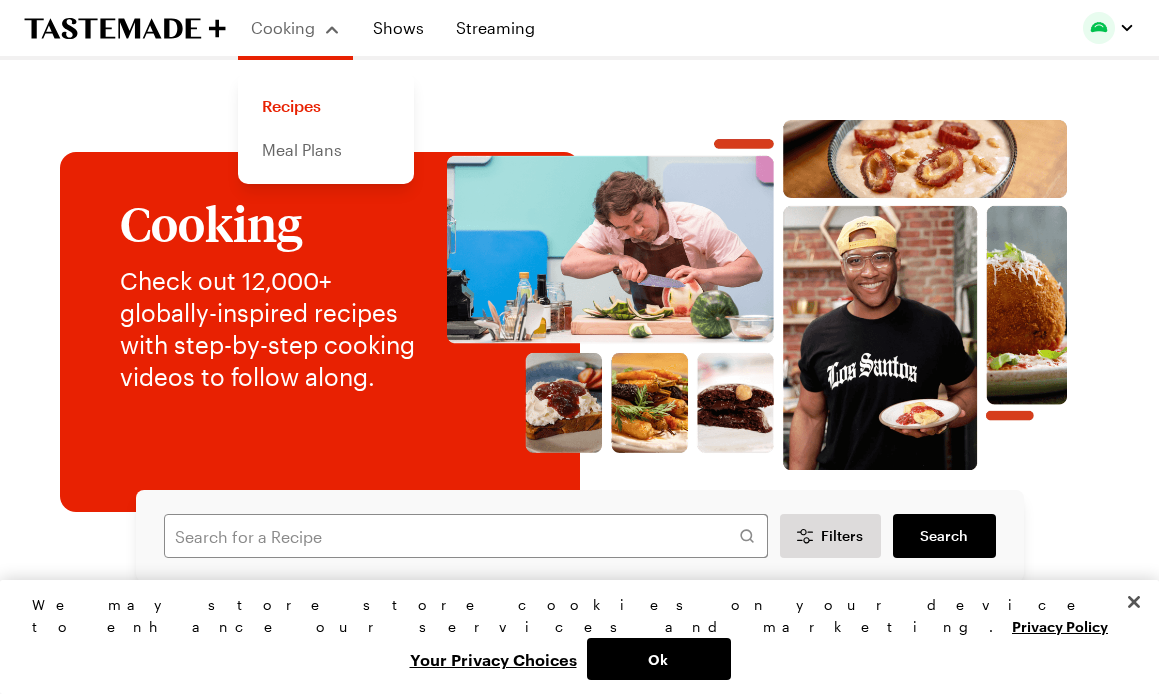 click on "Meal Plans" at bounding box center (326, 150) 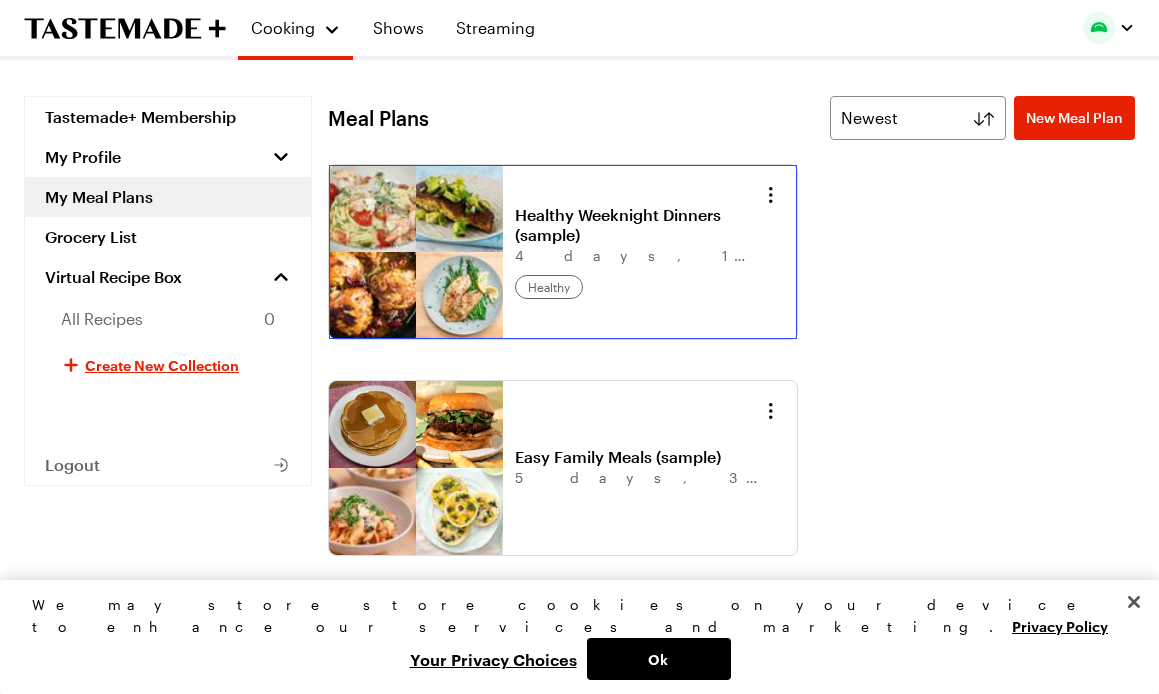 click on "Healthy Weeknight Dinners (sample)" at bounding box center [639, 225] 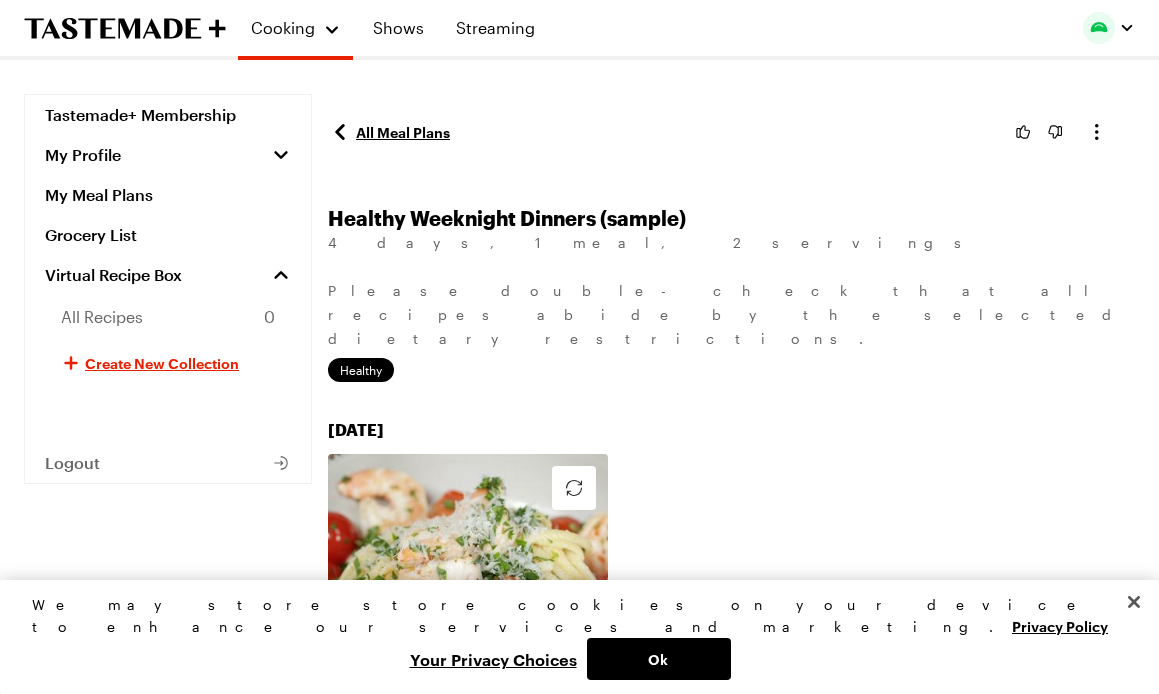 scroll, scrollTop: 0, scrollLeft: 0, axis: both 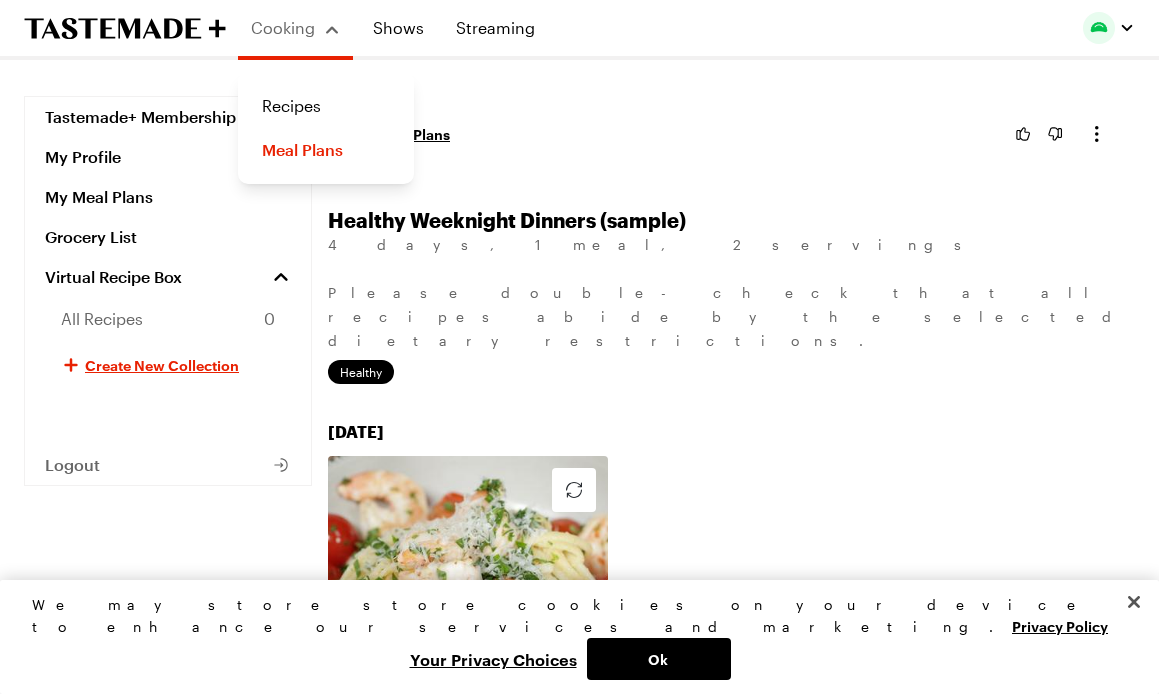 click on "Cooking Recipes Meal Plans" at bounding box center (295, 32) 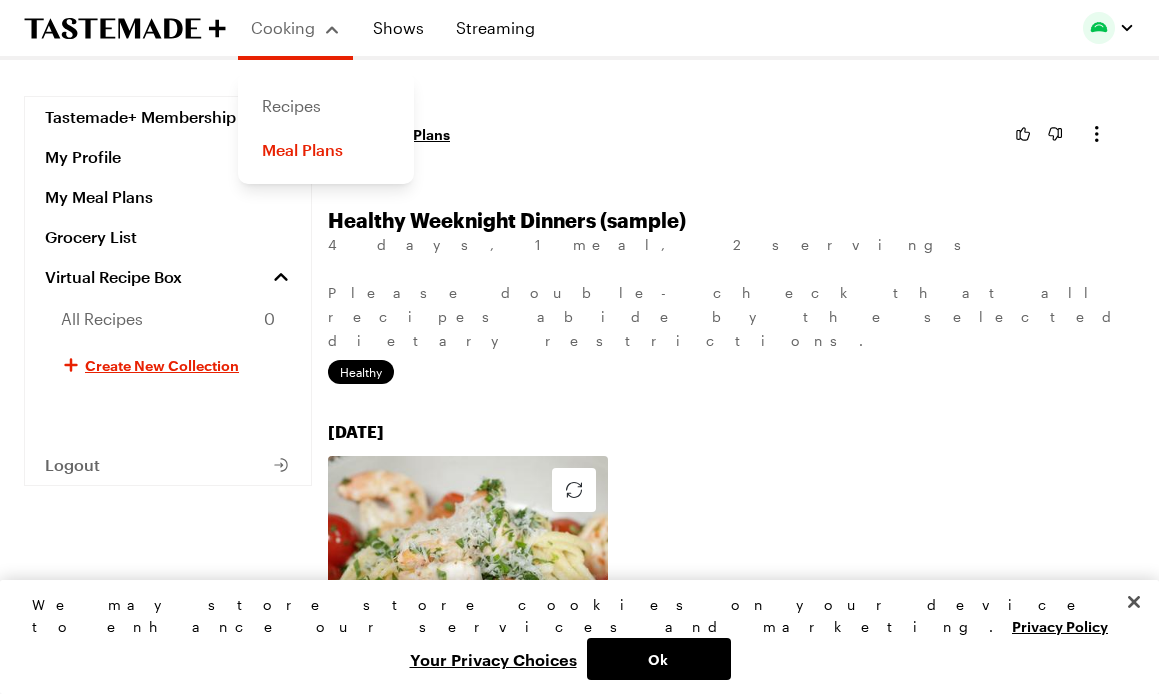click on "Recipes" at bounding box center (326, 106) 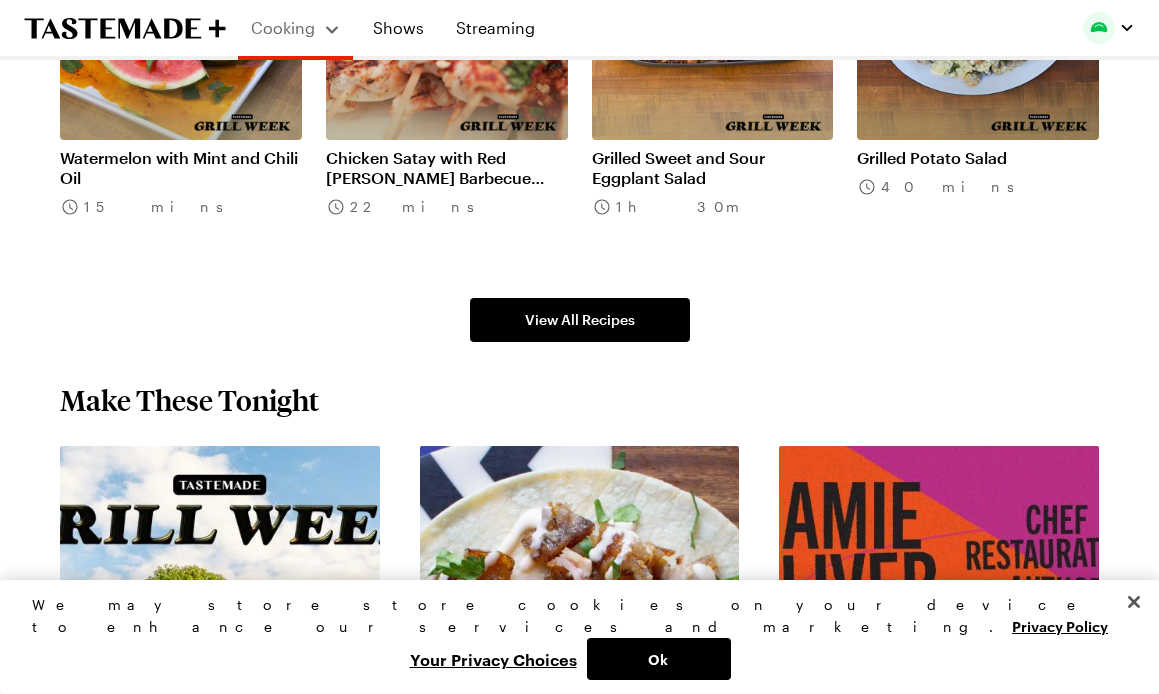 scroll, scrollTop: 1315, scrollLeft: 0, axis: vertical 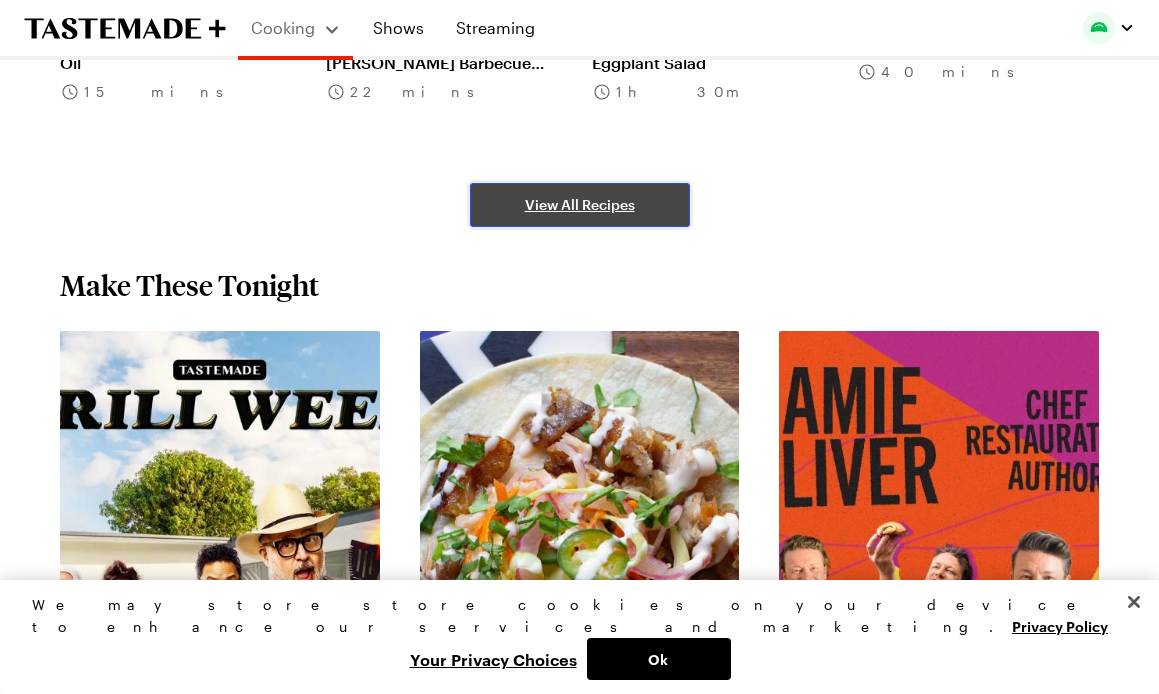 click on "View All Recipes" at bounding box center (580, 205) 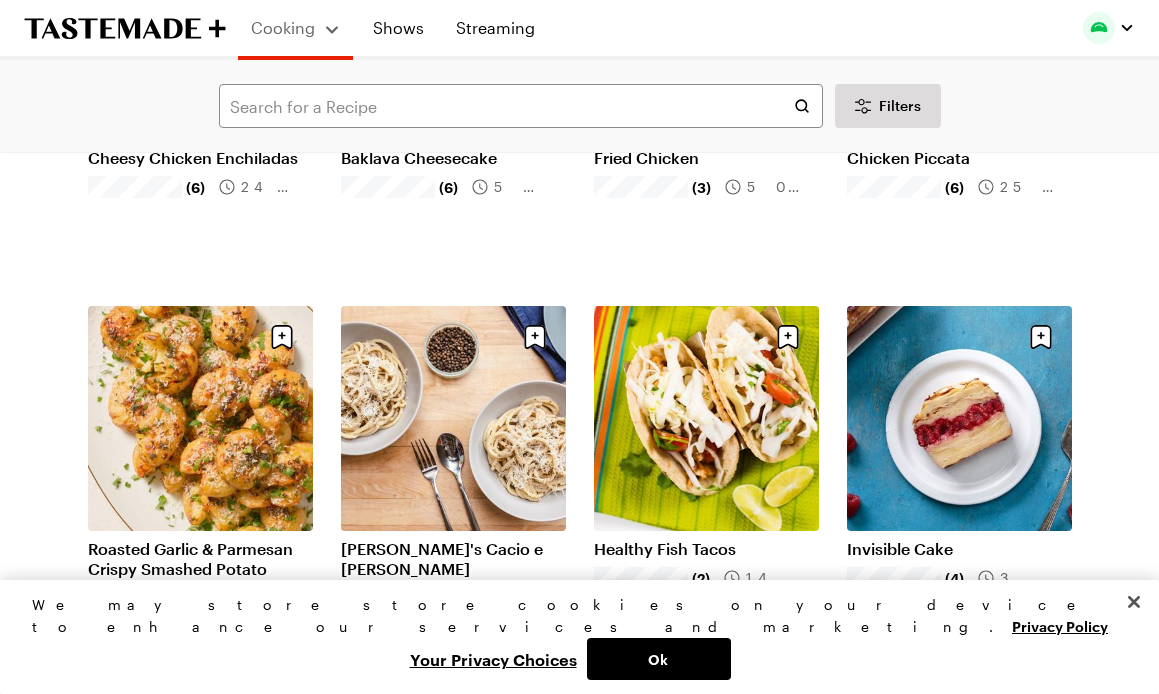 scroll, scrollTop: 1658, scrollLeft: 0, axis: vertical 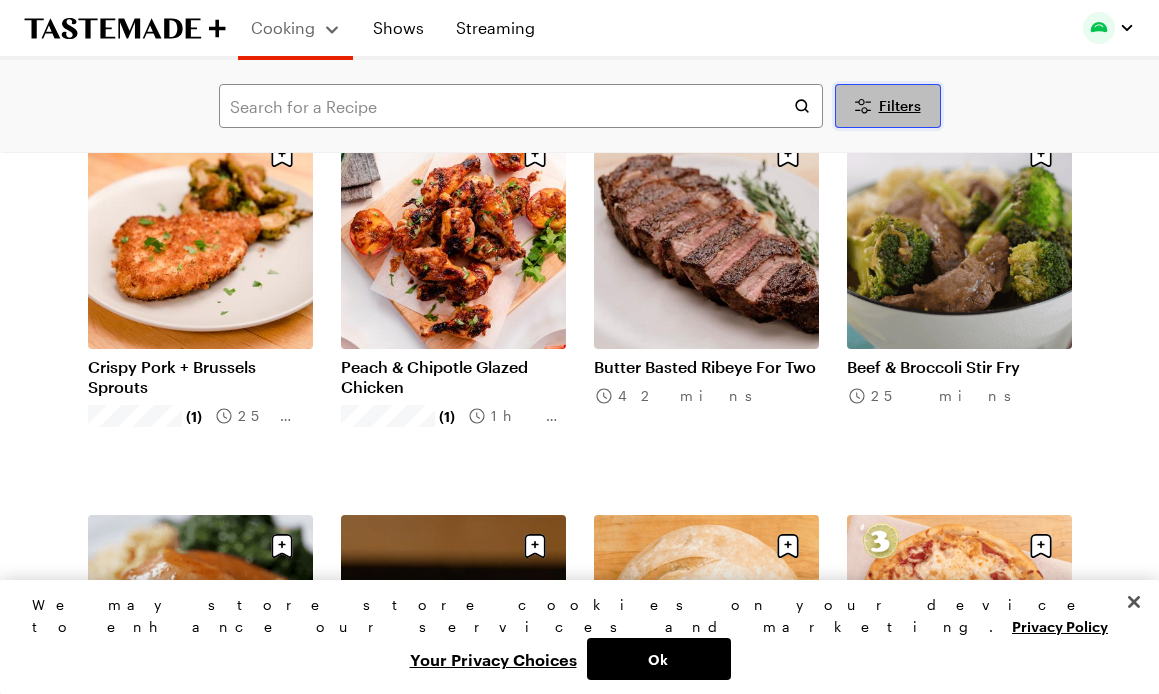 click on "Filters" at bounding box center [900, 106] 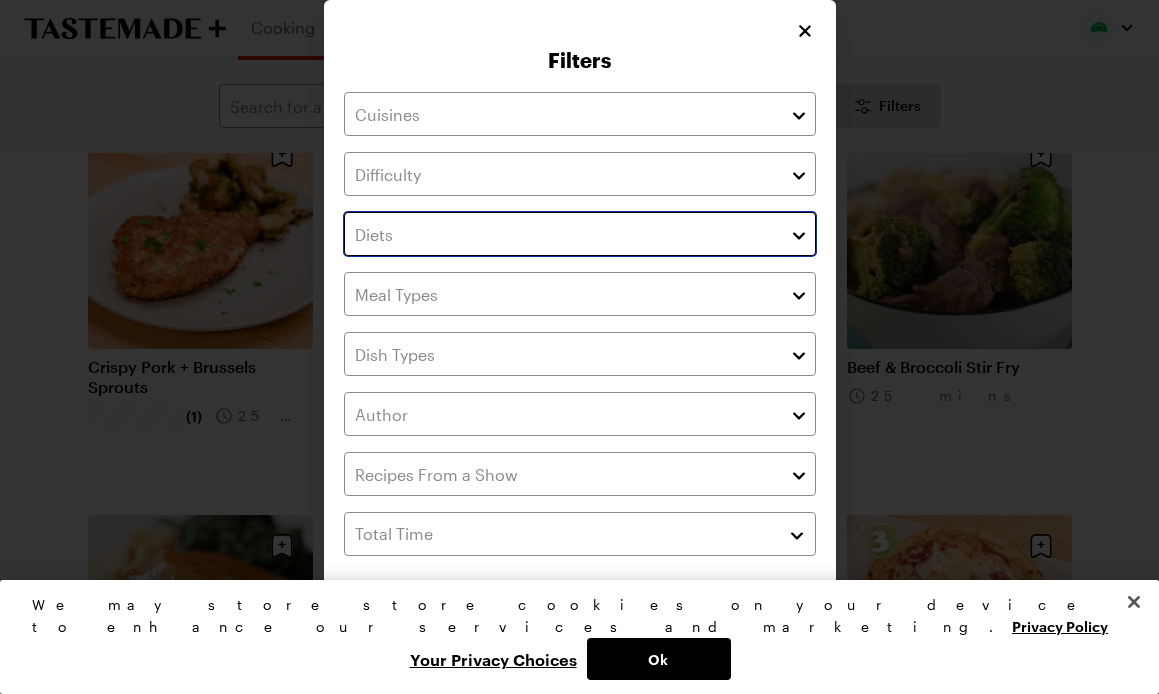 click at bounding box center (580, 234) 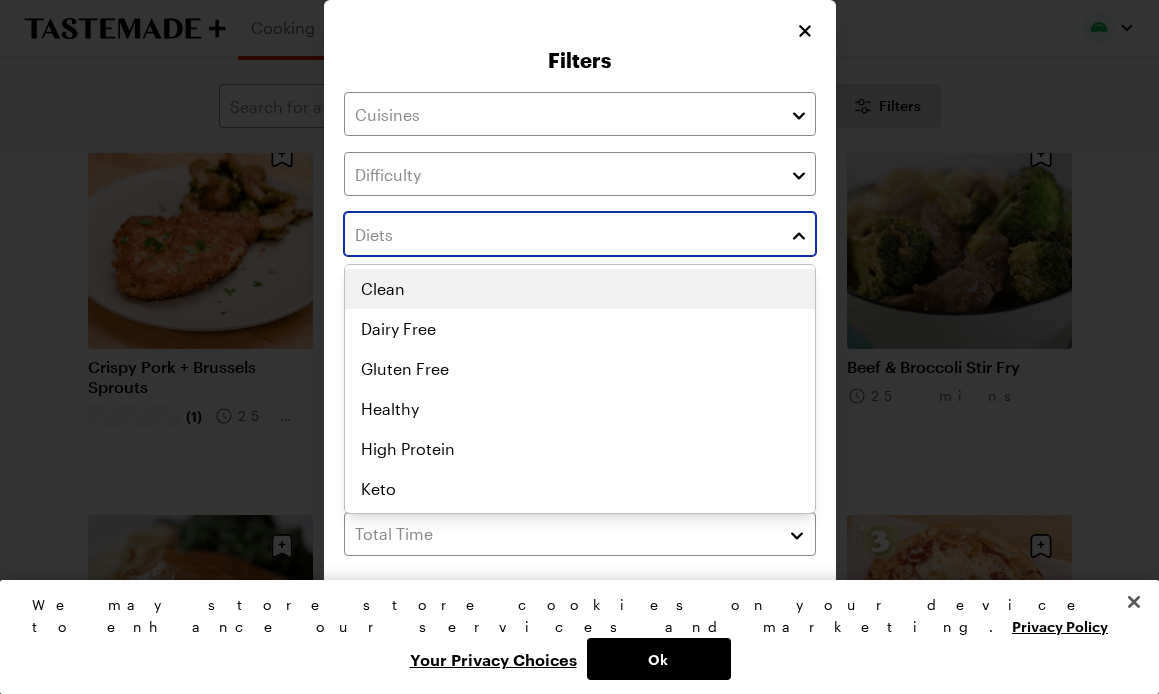 click on "Clean Dairy Free Gluten Free Healthy High Protein Keto Low Calorie Low Carb Low Fat Nut Free Paleo Vegan Vegetarian" at bounding box center (580, 389) 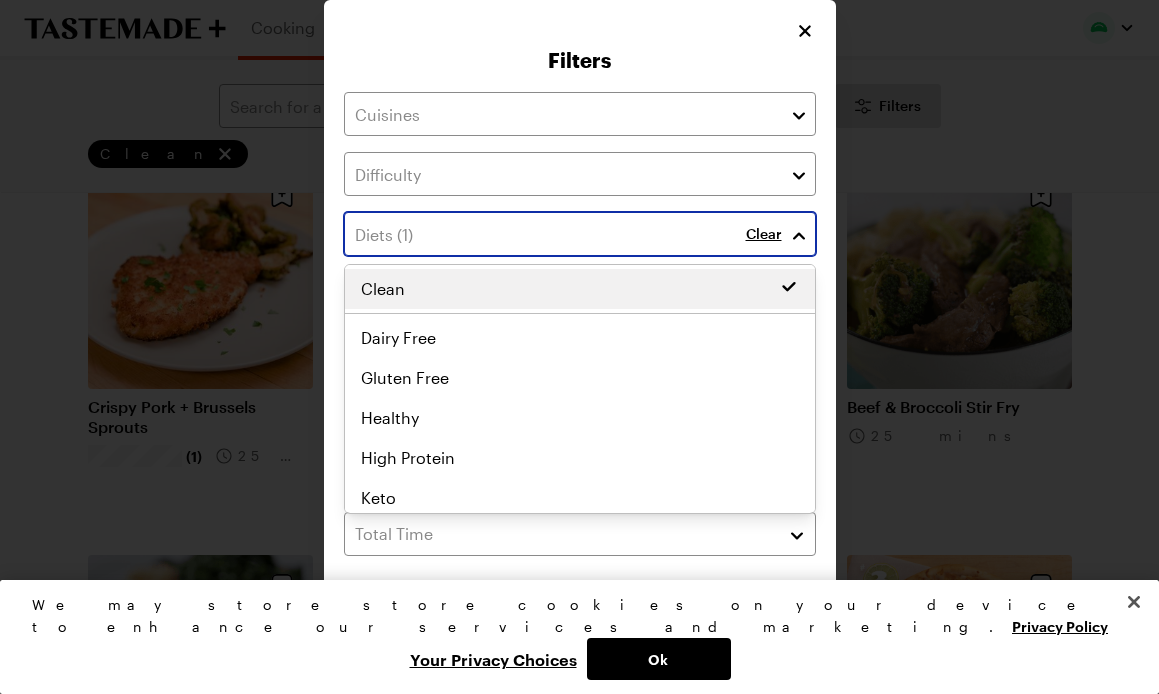 scroll, scrollTop: 0, scrollLeft: 0, axis: both 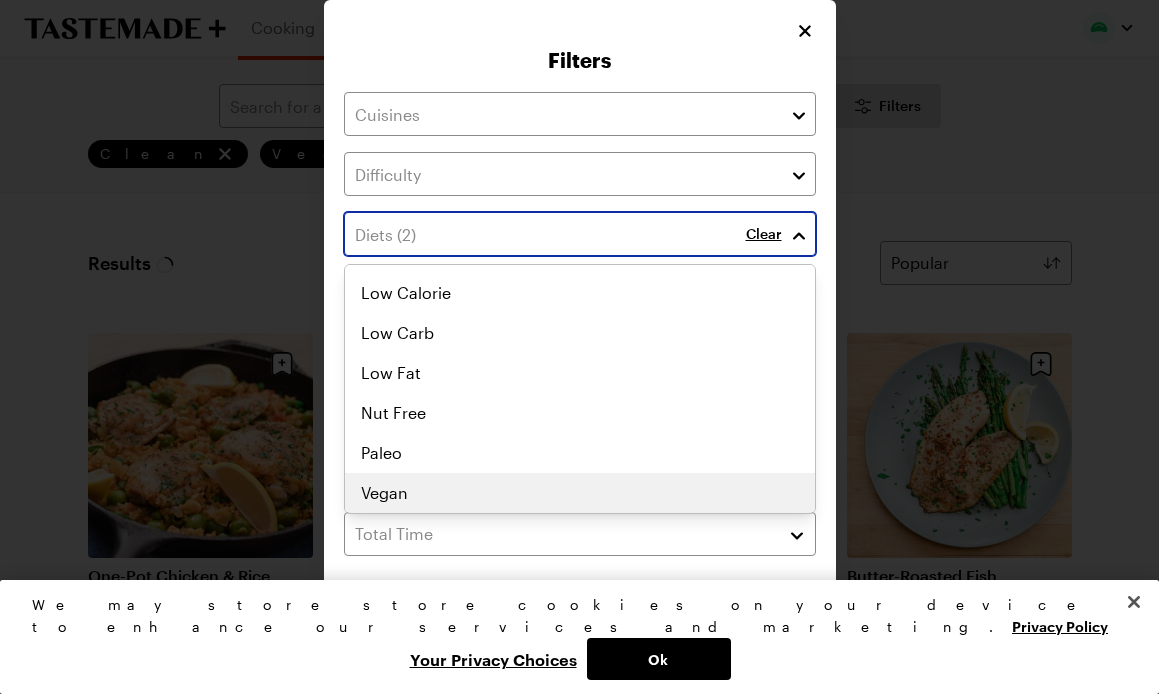 click on "Clean Vegetarian Clean Dairy Free Gluten Free Healthy High Protein Keto Low Calorie Low Carb Low Fat Nut Free Paleo Vegan Vegetarian" at bounding box center (580, 104) 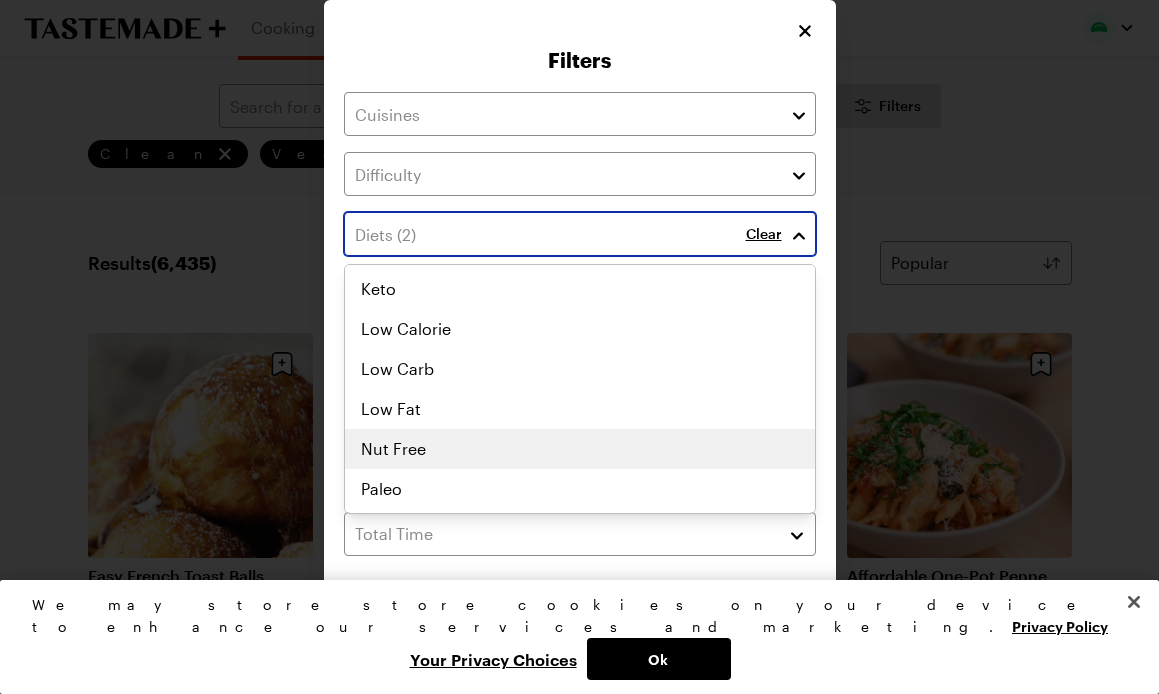 scroll, scrollTop: 241, scrollLeft: 0, axis: vertical 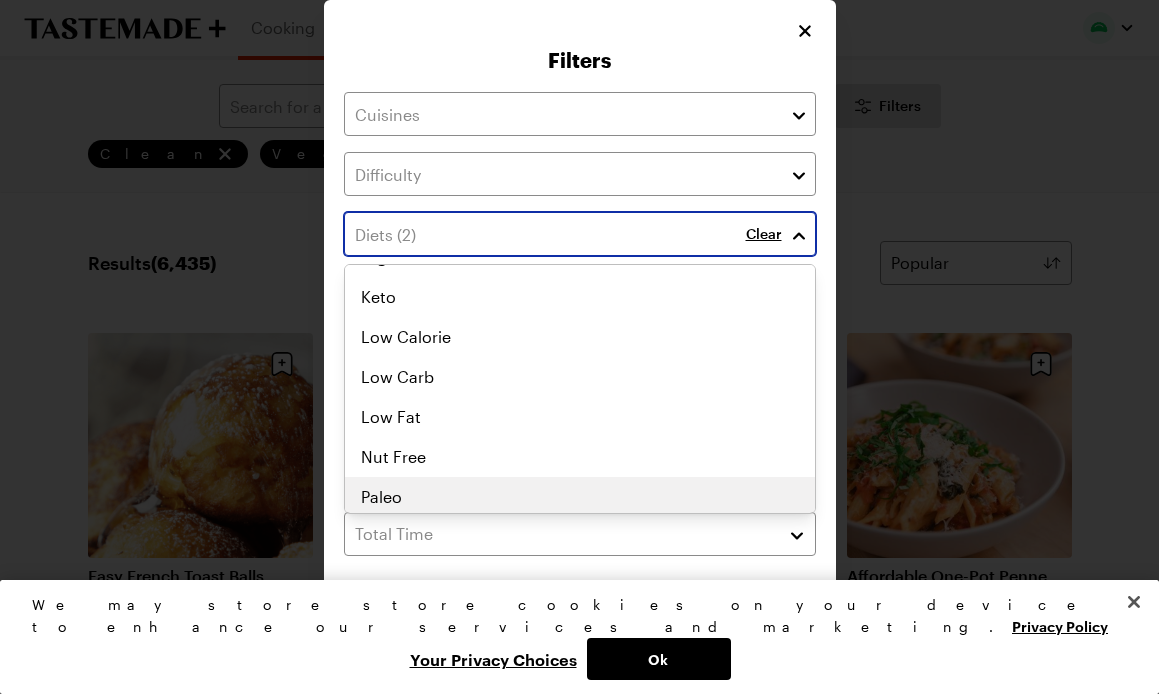 click on "Clean Vegetarian Clean Dairy Free Gluten Free Healthy High Protein Keto Low Calorie Low Carb Low Fat Nut Free Paleo Vegan Vegetarian" at bounding box center [580, 148] 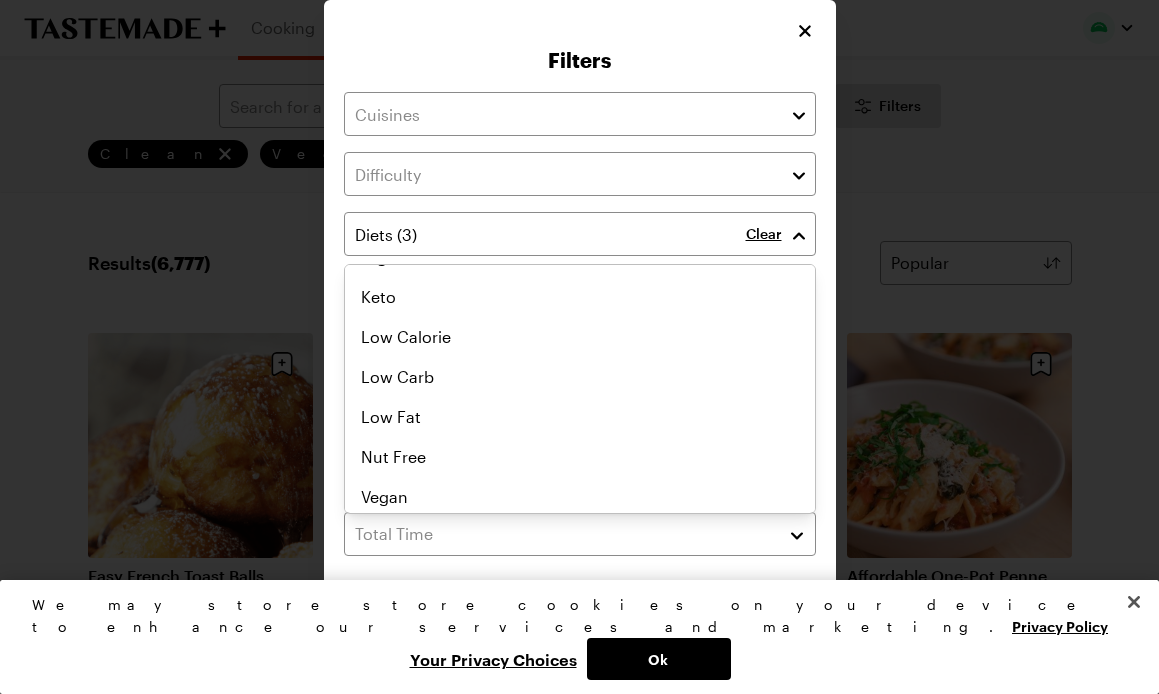 click on "Filters Clear Total Time Has Video Has Video Clear All Filters Apply Filters" at bounding box center (579, 356) 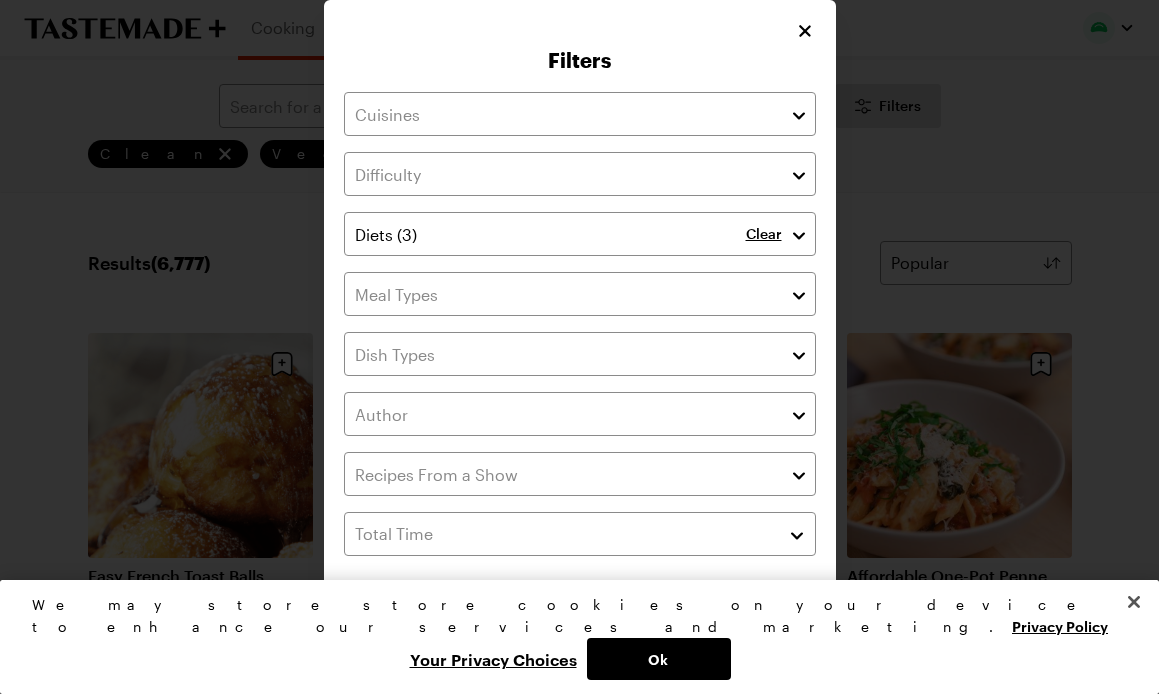 scroll, scrollTop: 18, scrollLeft: 0, axis: vertical 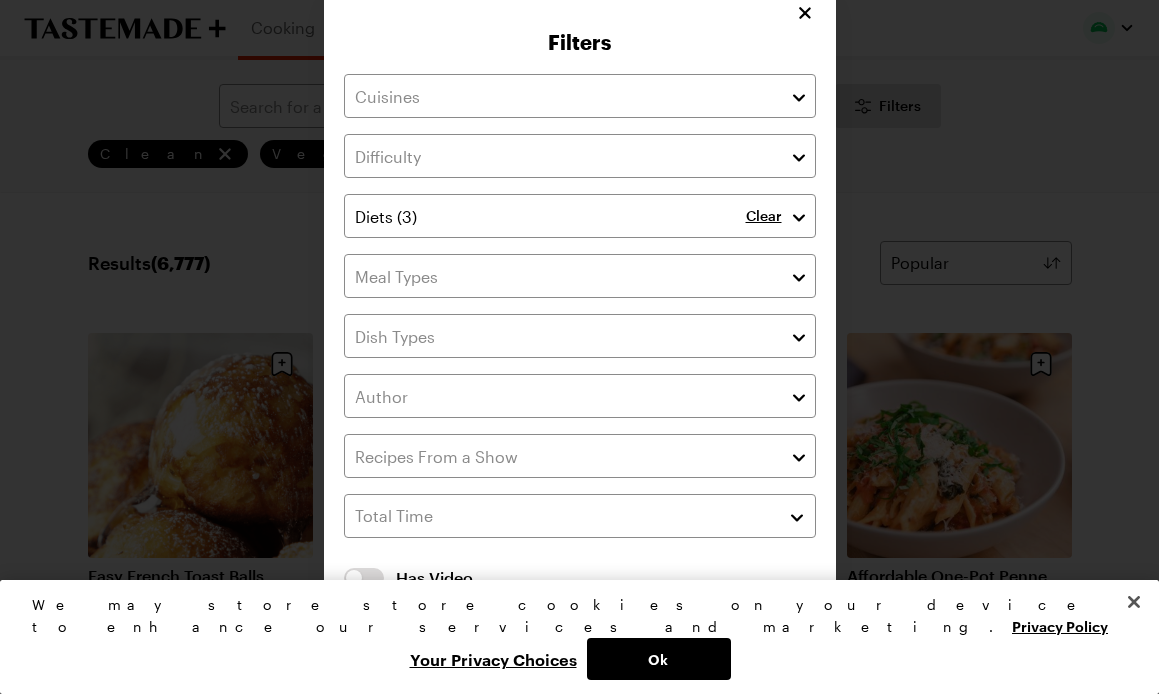 click on "Apply Filters" at bounding box center (700, 640) 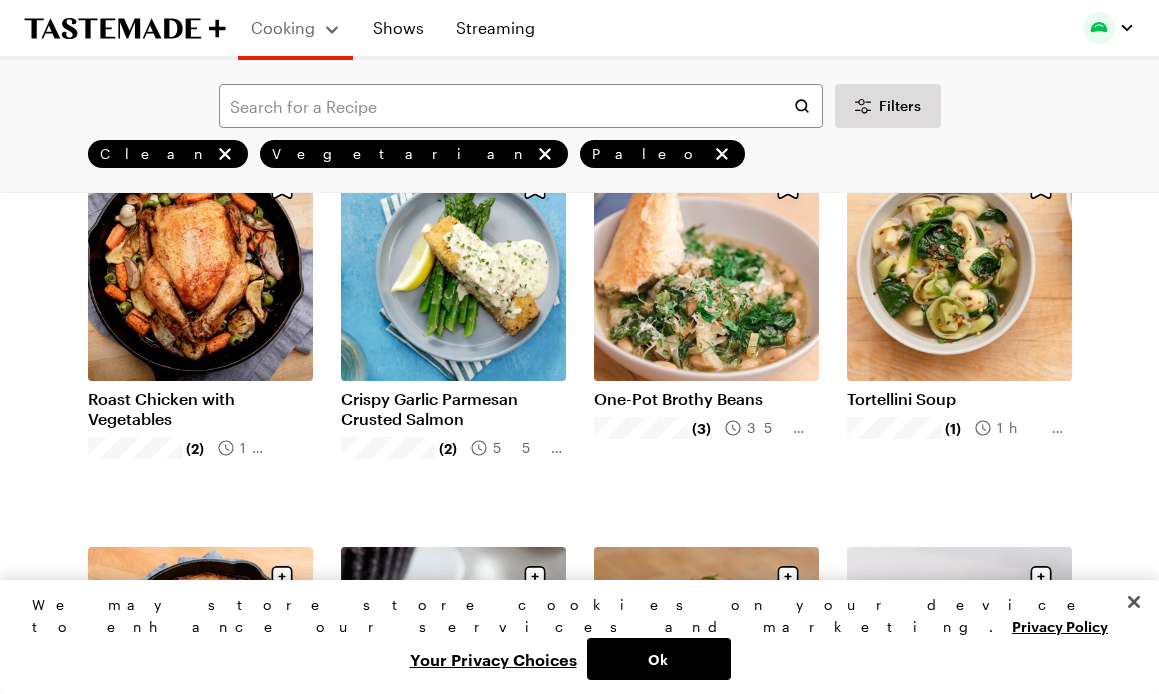 scroll, scrollTop: 1745, scrollLeft: 0, axis: vertical 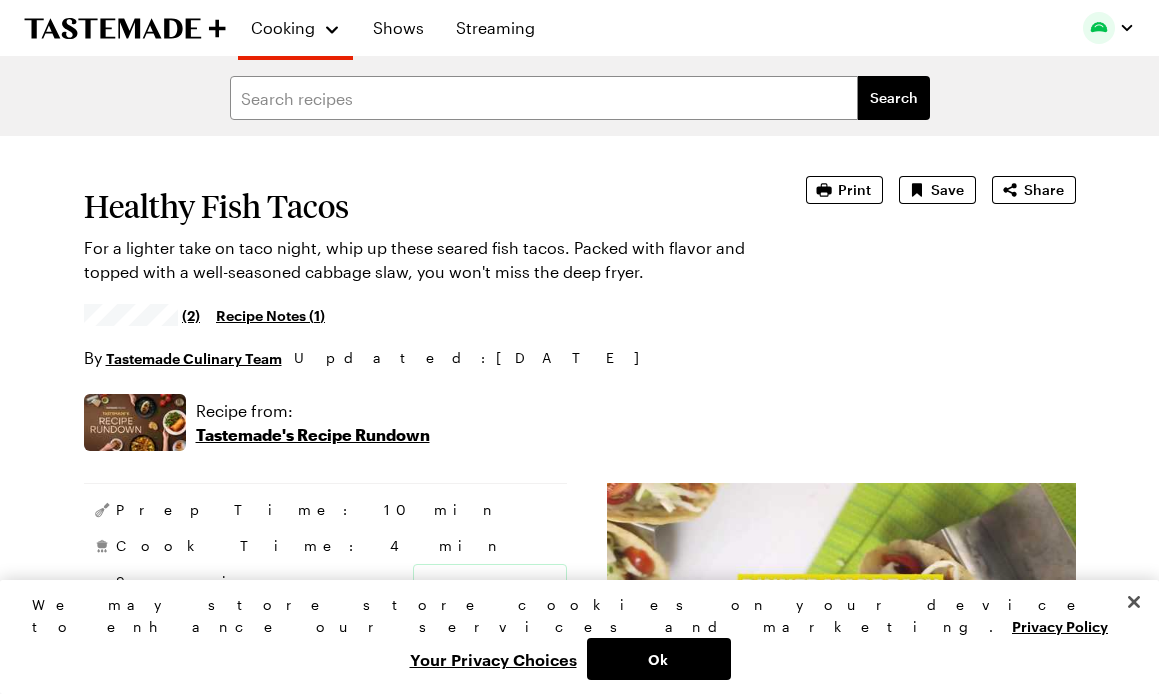 type on "x" 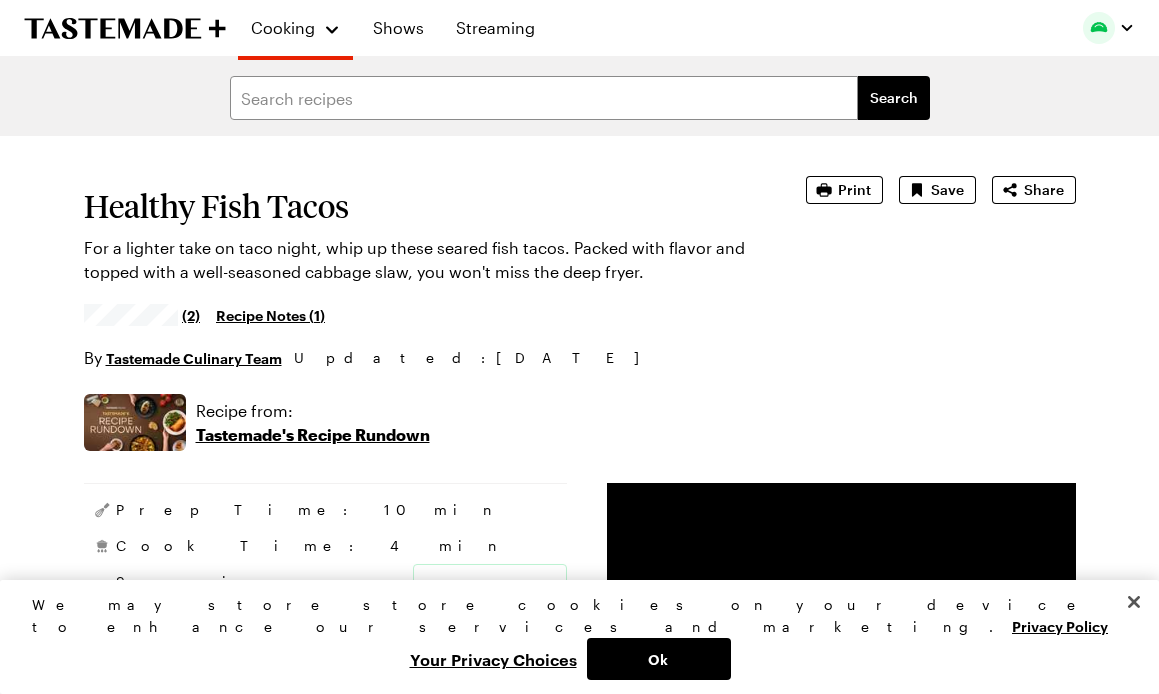 scroll, scrollTop: 0, scrollLeft: 0, axis: both 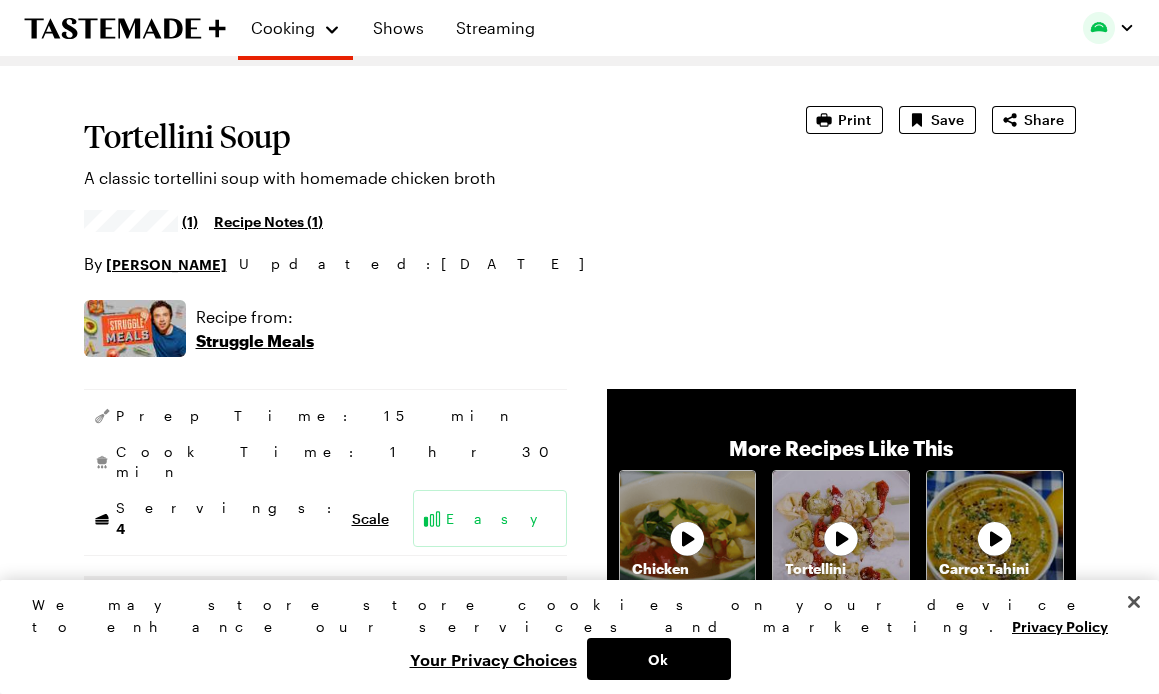 click on "Carrot Tahini Soup" at bounding box center (995, 579) 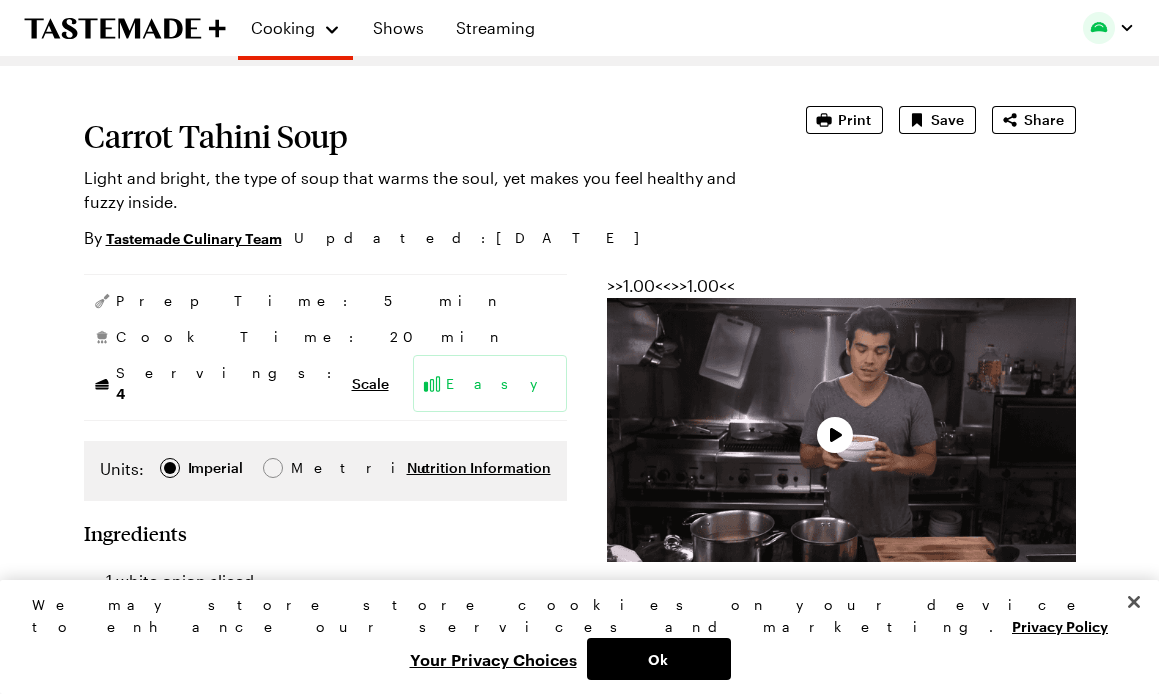 scroll, scrollTop: 0, scrollLeft: 0, axis: both 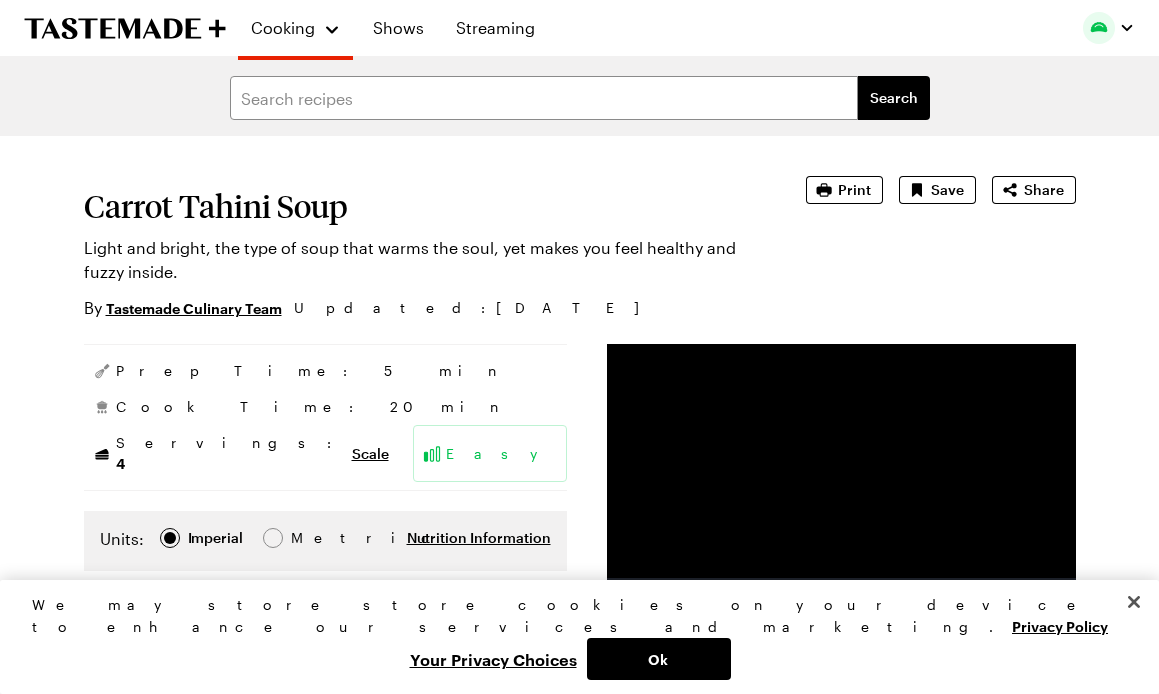 type on "x" 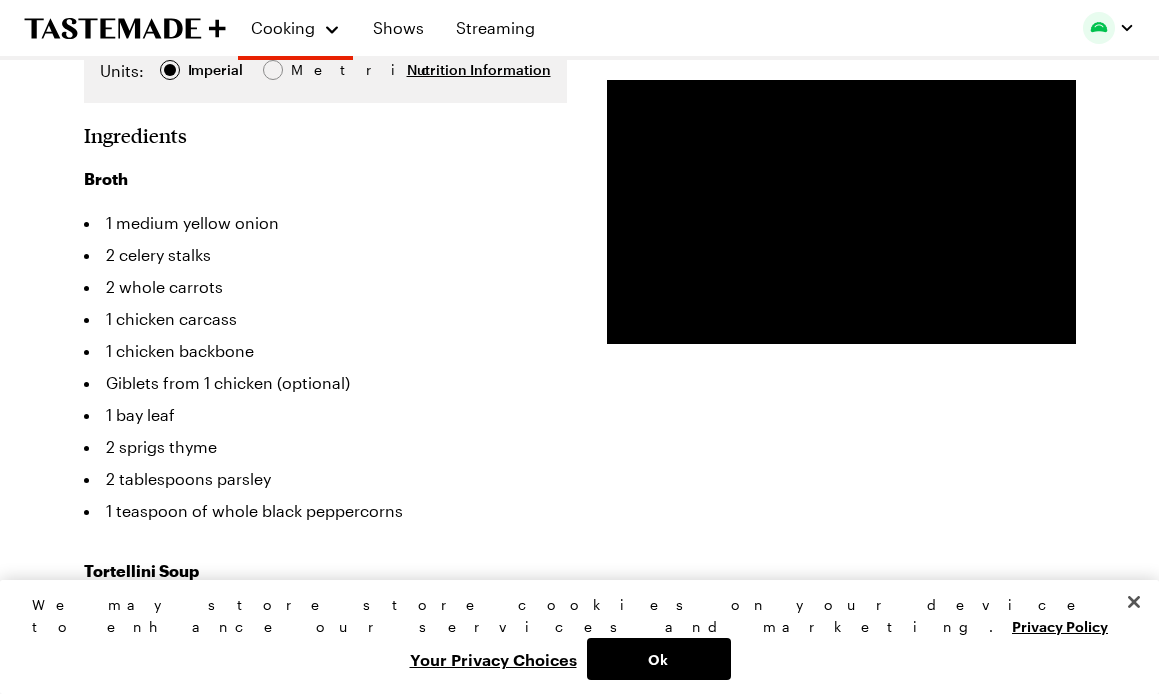 scroll, scrollTop: 602, scrollLeft: 0, axis: vertical 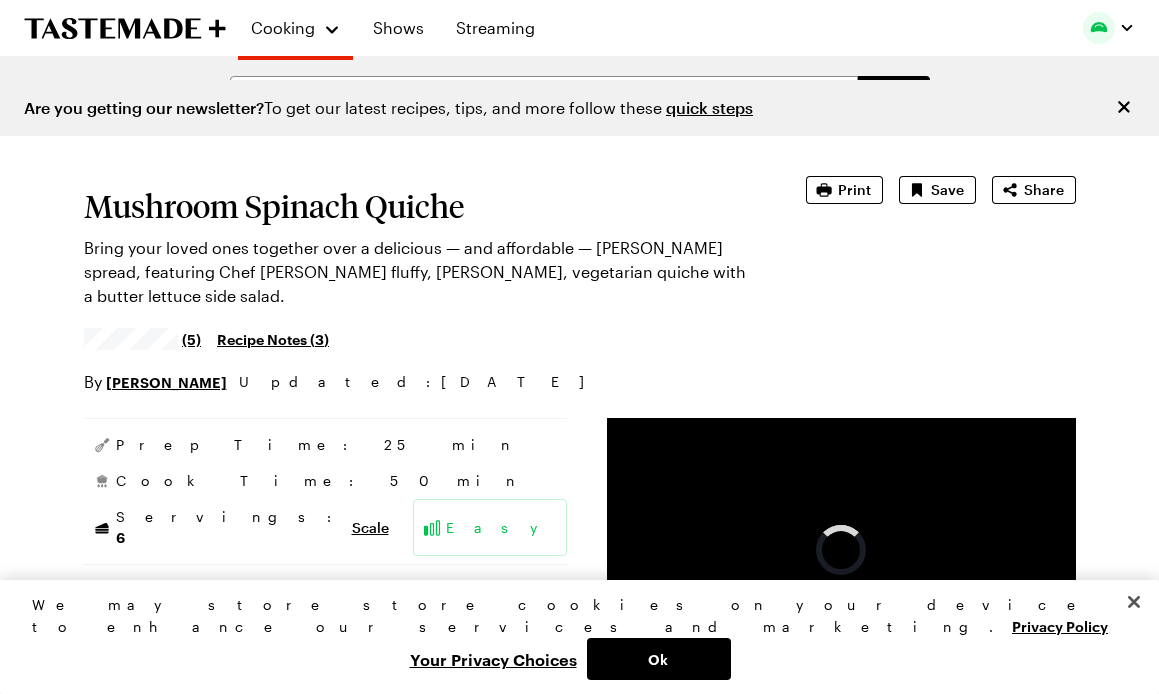 type on "x" 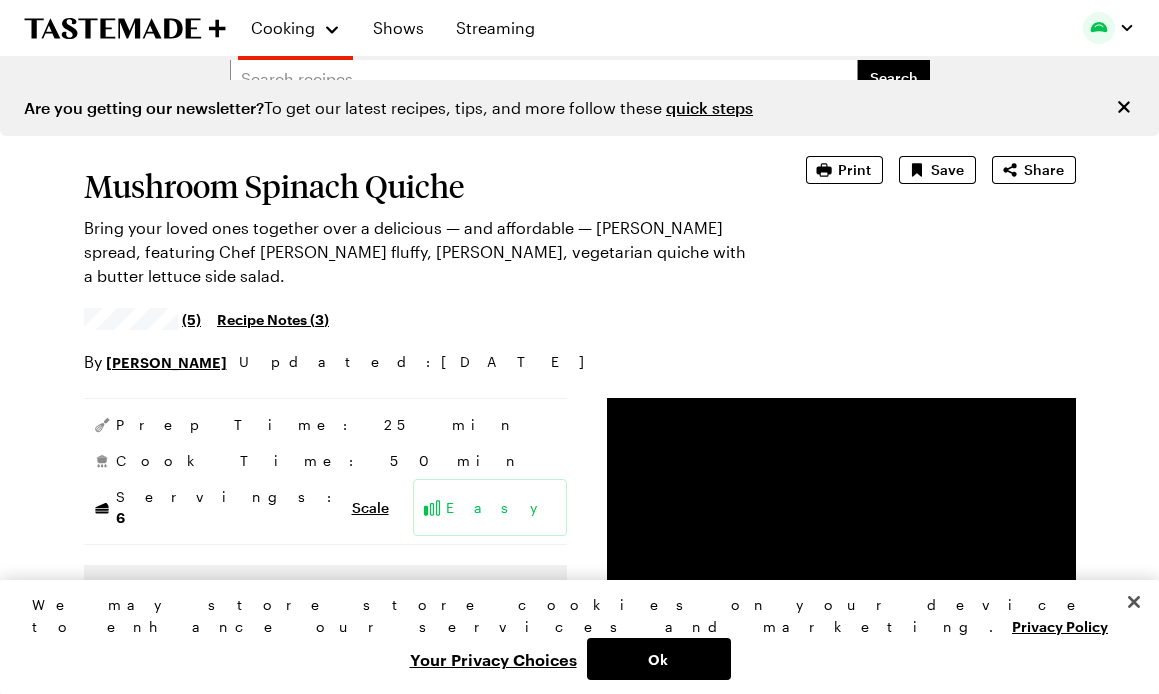 scroll, scrollTop: 0, scrollLeft: 0, axis: both 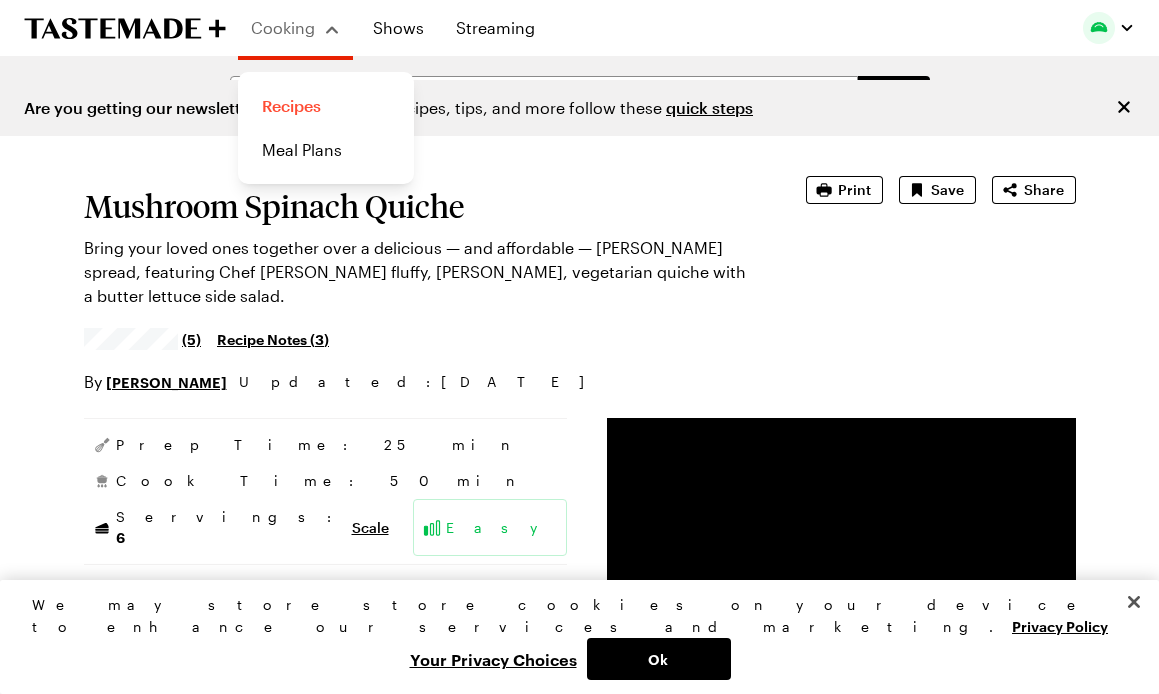 click on "Recipes" at bounding box center [326, 106] 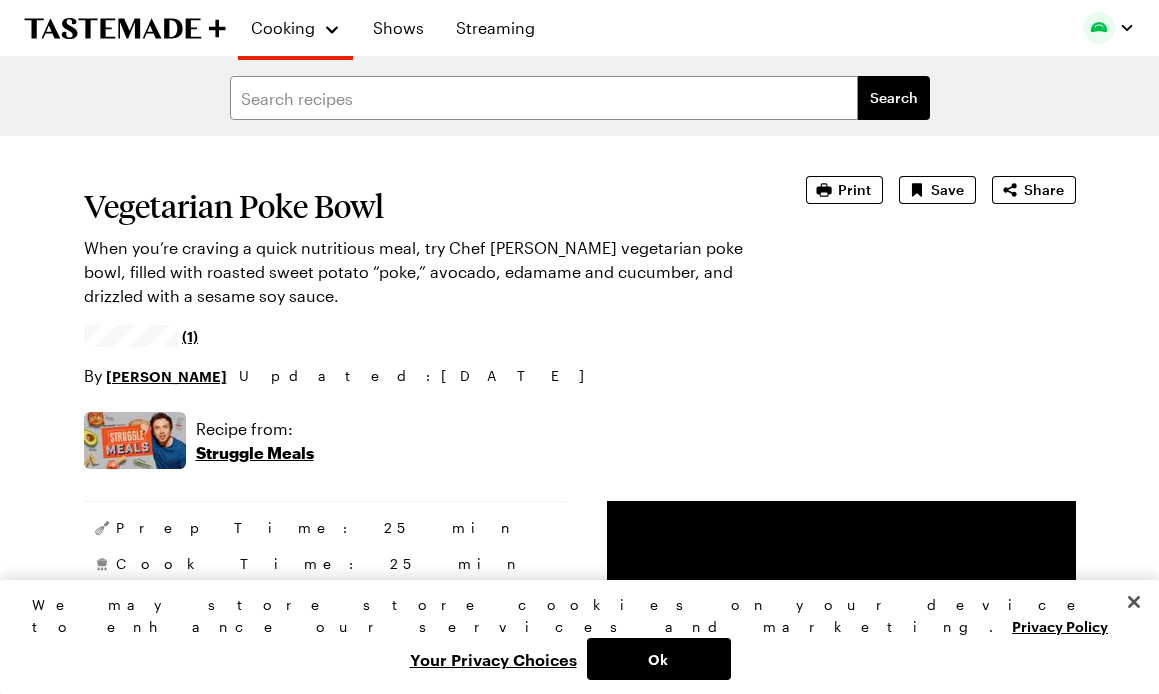 scroll, scrollTop: 0, scrollLeft: 0, axis: both 